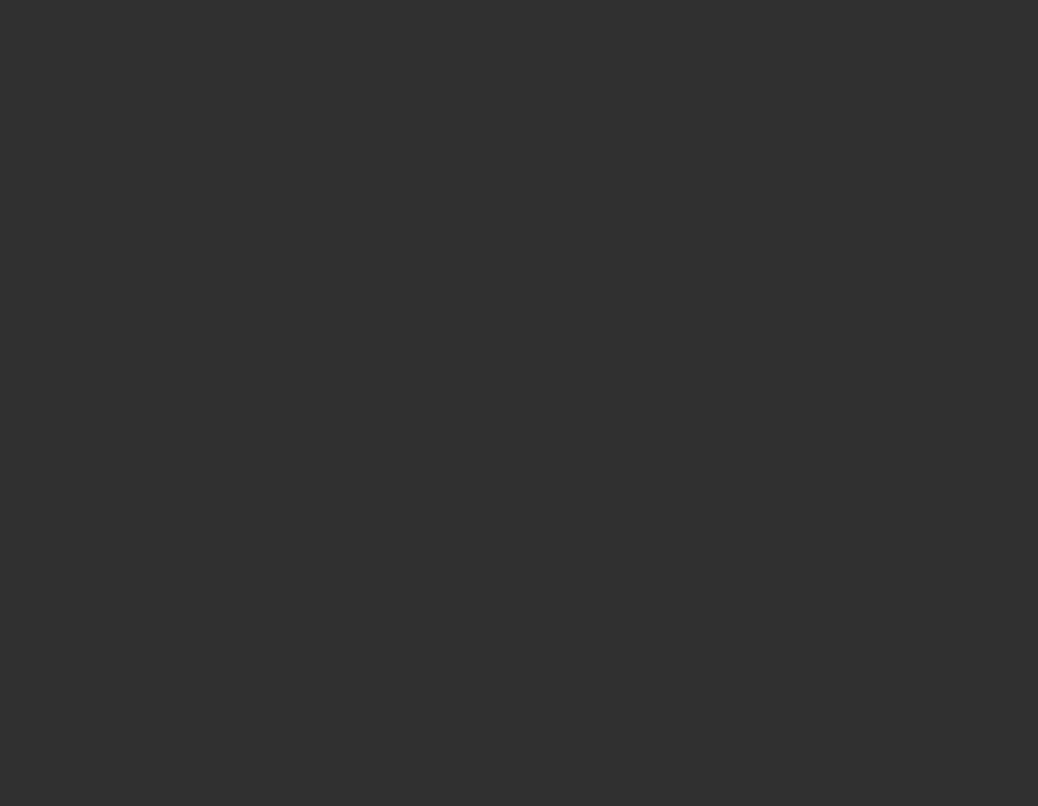 scroll, scrollTop: 0, scrollLeft: 0, axis: both 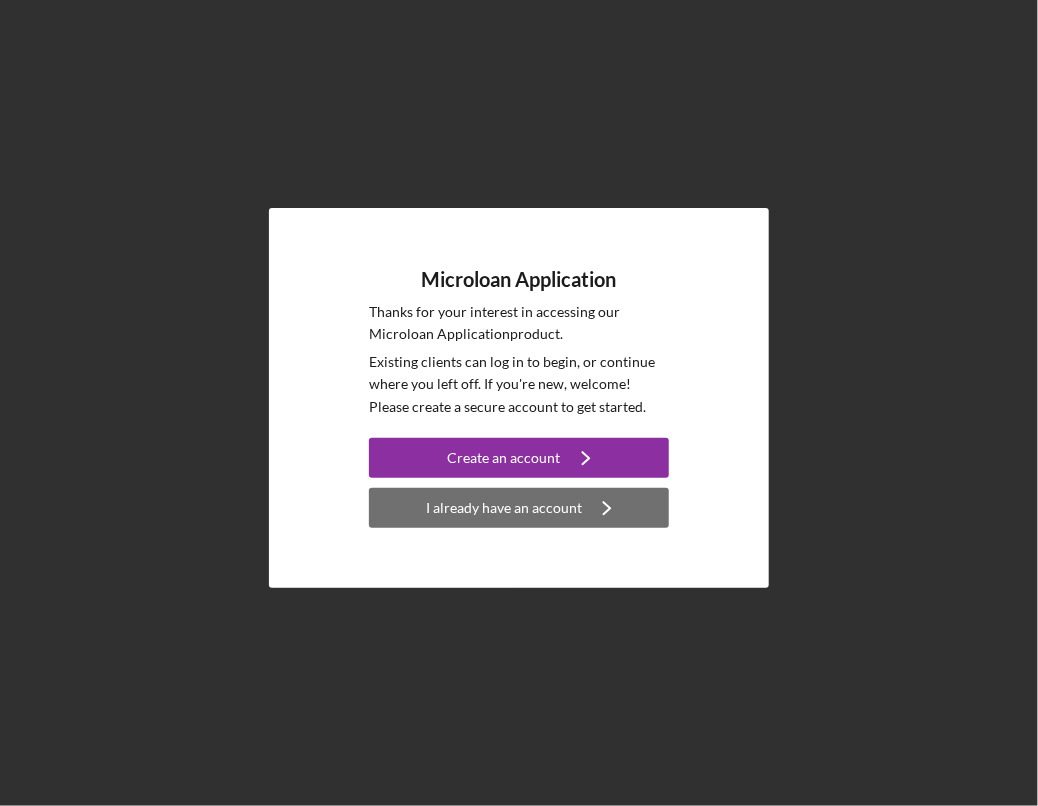 click on "I already have an account" at bounding box center [504, 508] 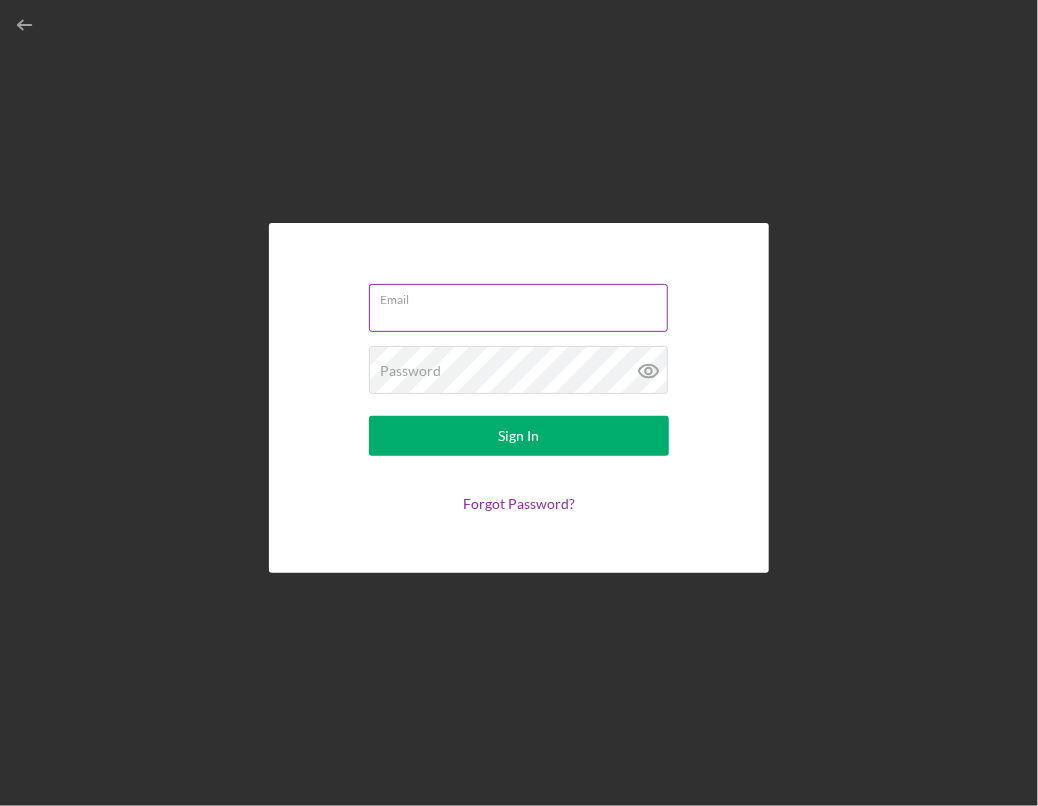 click on "Email" at bounding box center (518, 308) 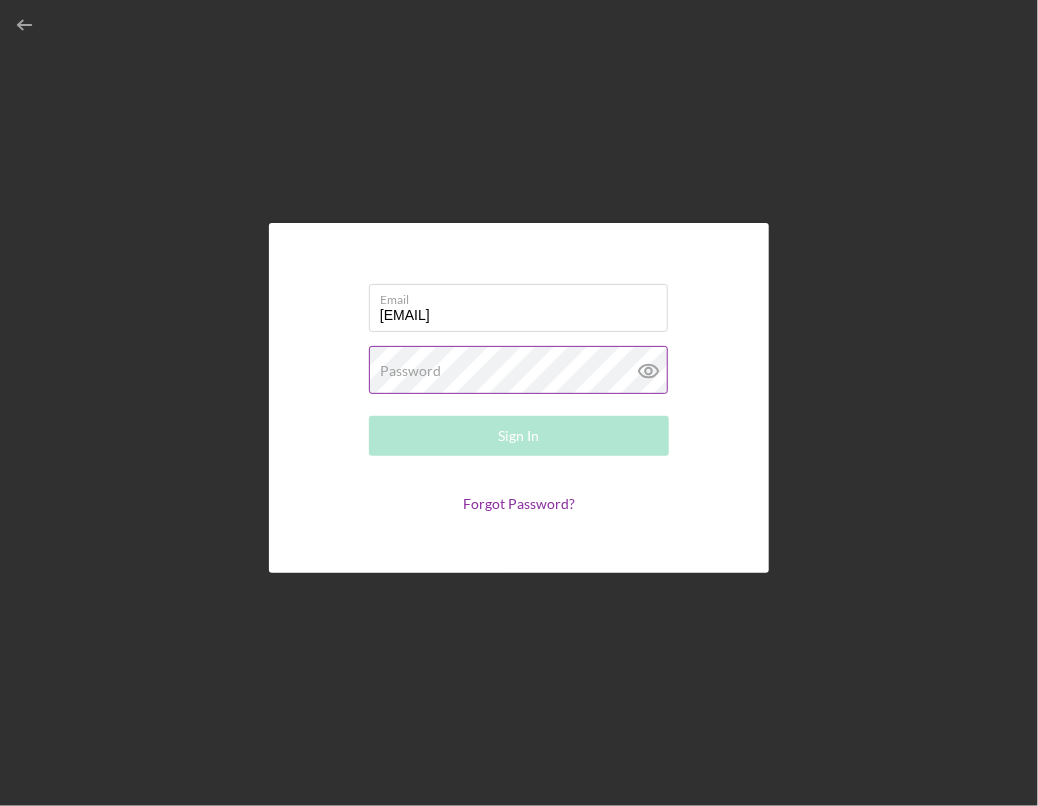 type on "[EMAIL]" 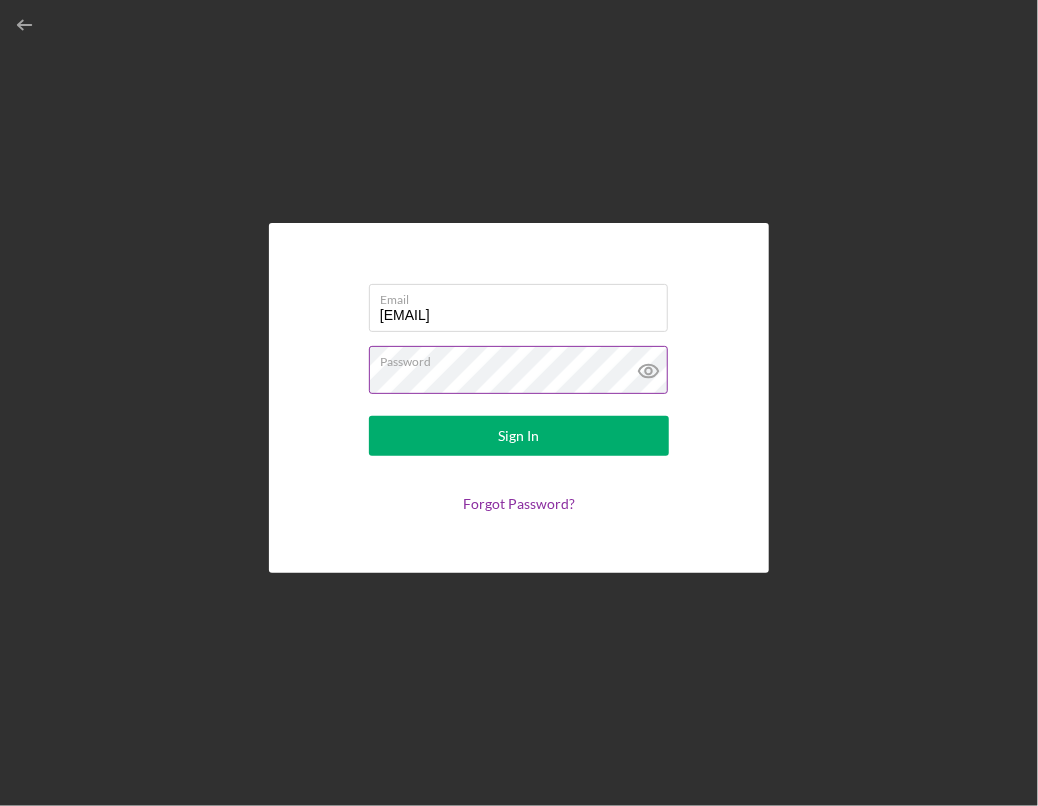 click 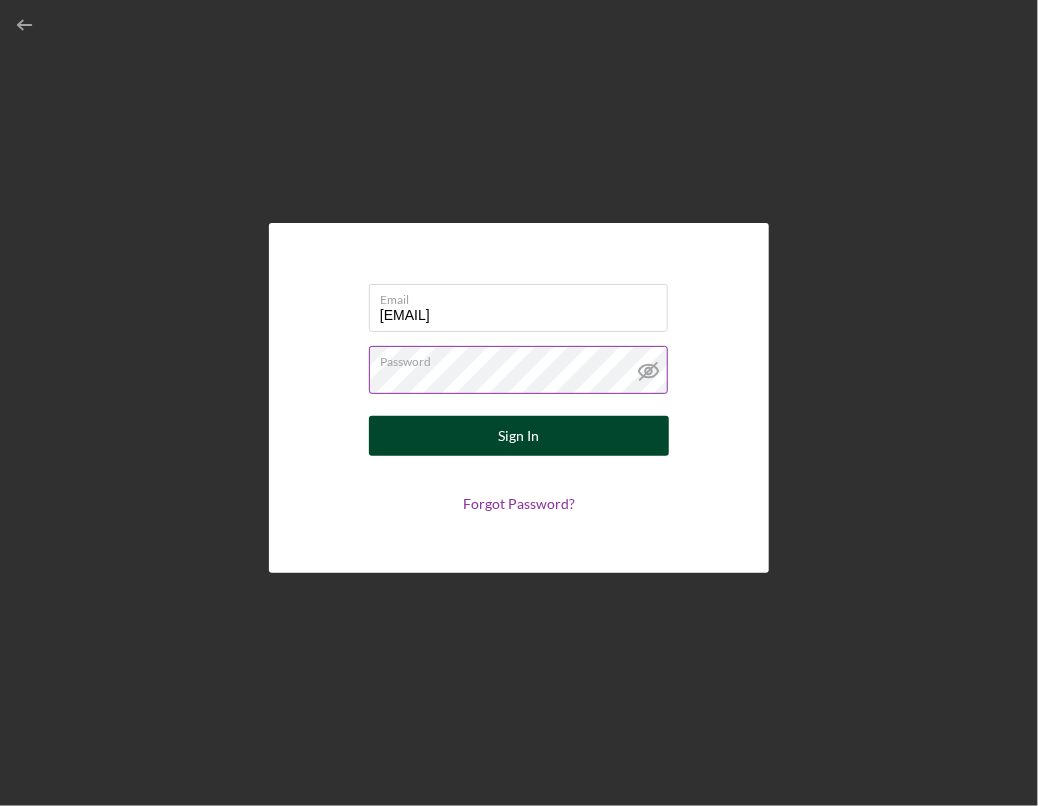 click on "Sign In" at bounding box center (519, 436) 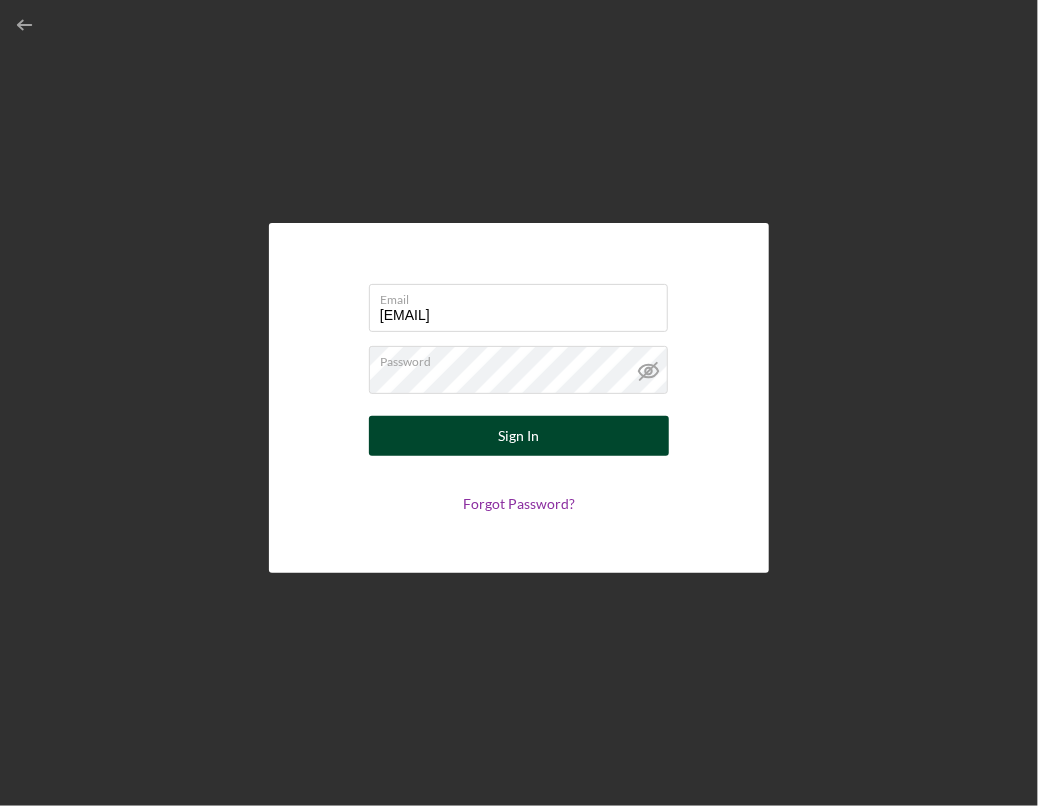 click on "Sign In" at bounding box center (519, 436) 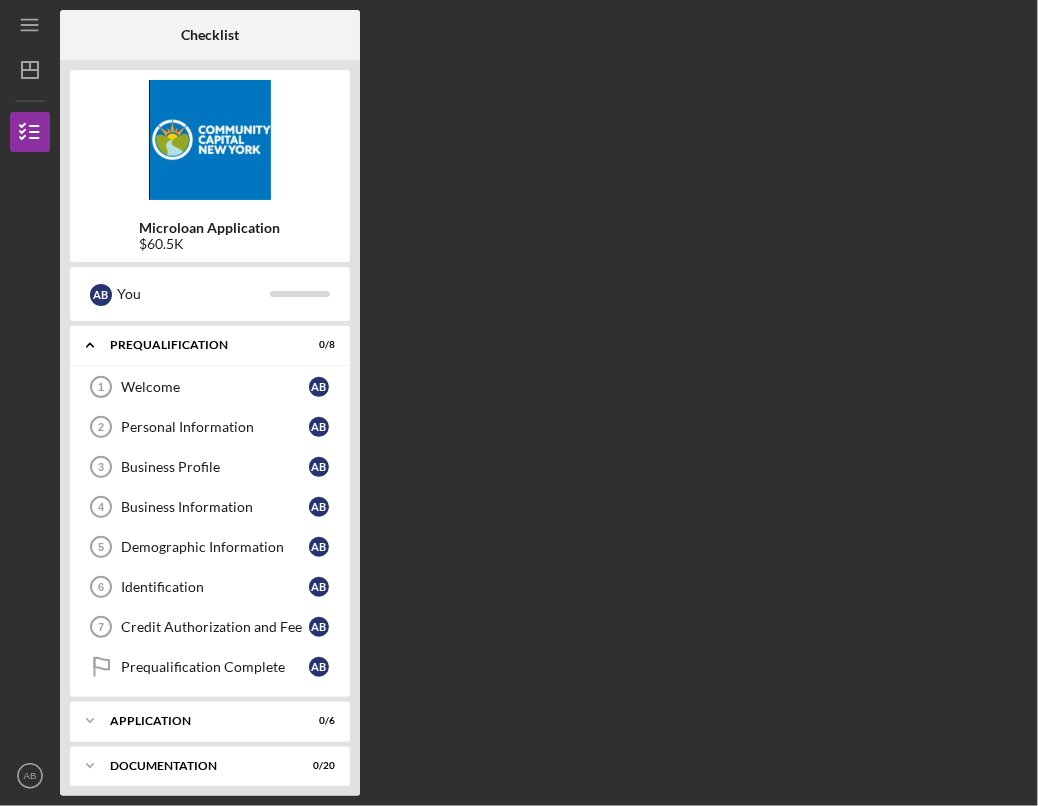click on "Checklist Microloan Application $60.5K A B You Icon/Expander Prequalification 0 / 8 Welcome 1 Welcome A B Personal Information 2 Personal Information A B Business Profile 3 Business Profile A B Business Information 4 Business Information A B Demographic Information 5 Demographic Information A B Identification 6 Identification A B Credit Authorization and Fee 7 Credit Authorization and Fee A B Prequalification Complete Prequalification Complete A B Icon/Expander Application 0 / 6 Icon/Expander Documentation 0 / 20 Icon/Expander Decision 0 / 1 Icon/Expander Funding 0 / 3 Icon/Expander Wrap up 0 / 2" at bounding box center (544, 403) 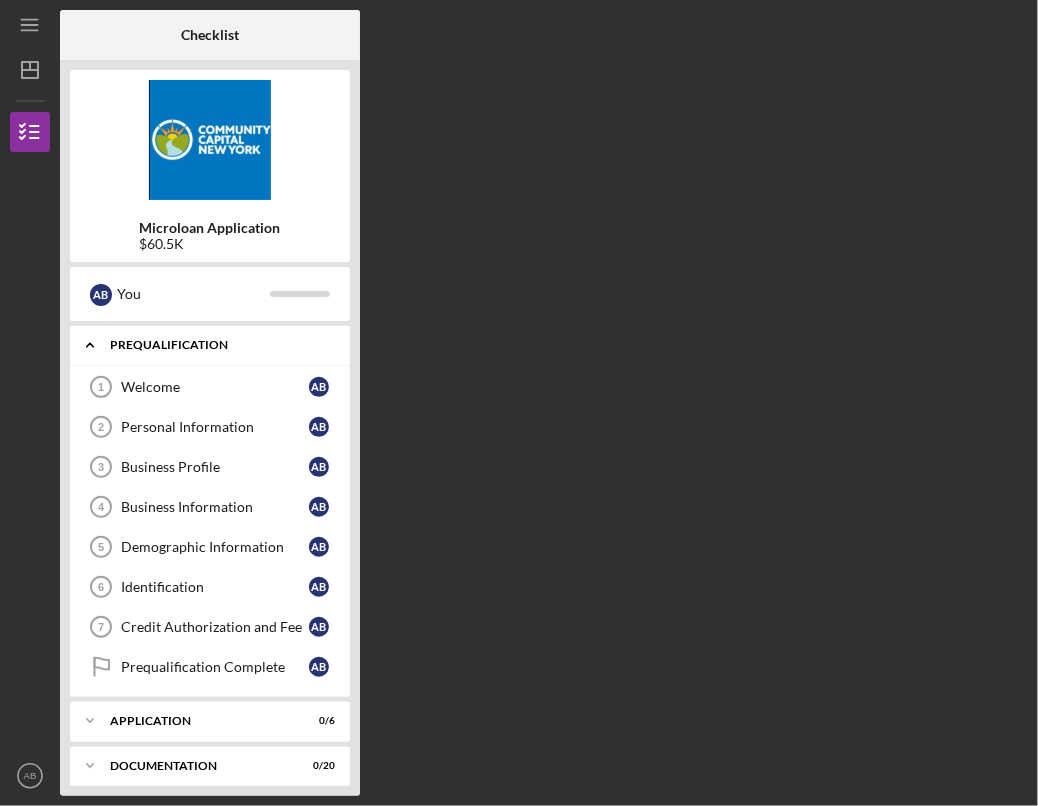 click on "Prequalification" at bounding box center [217, 345] 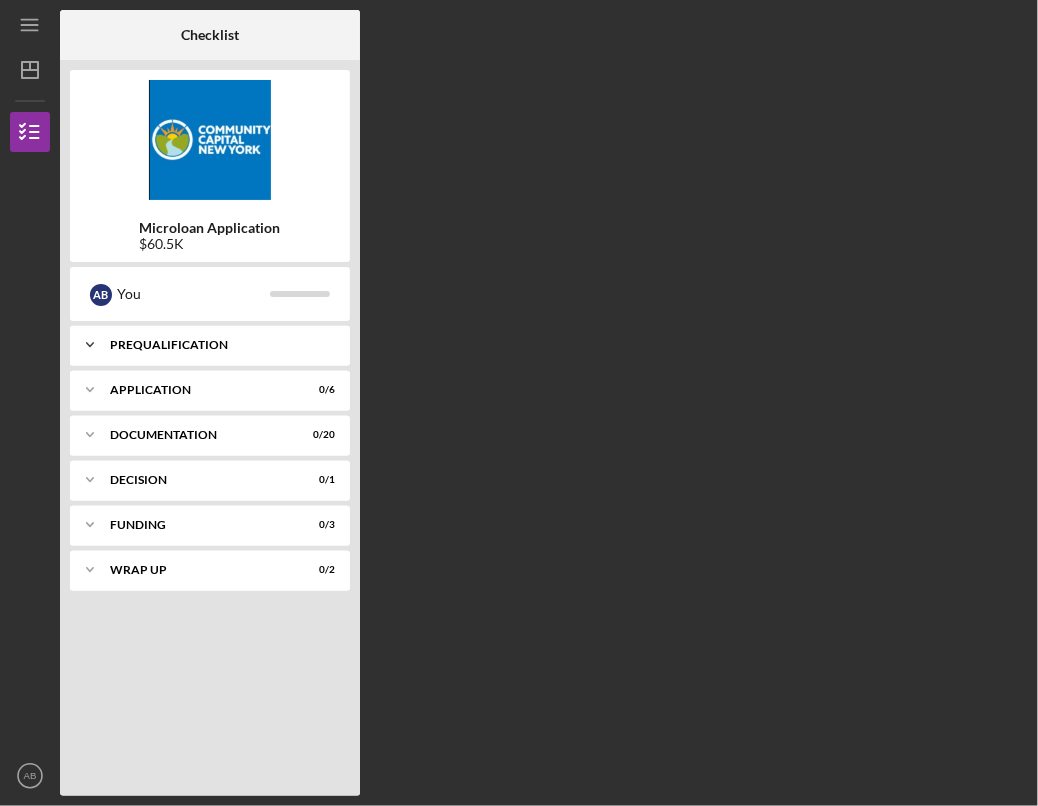 click on "Prequalification" at bounding box center (217, 345) 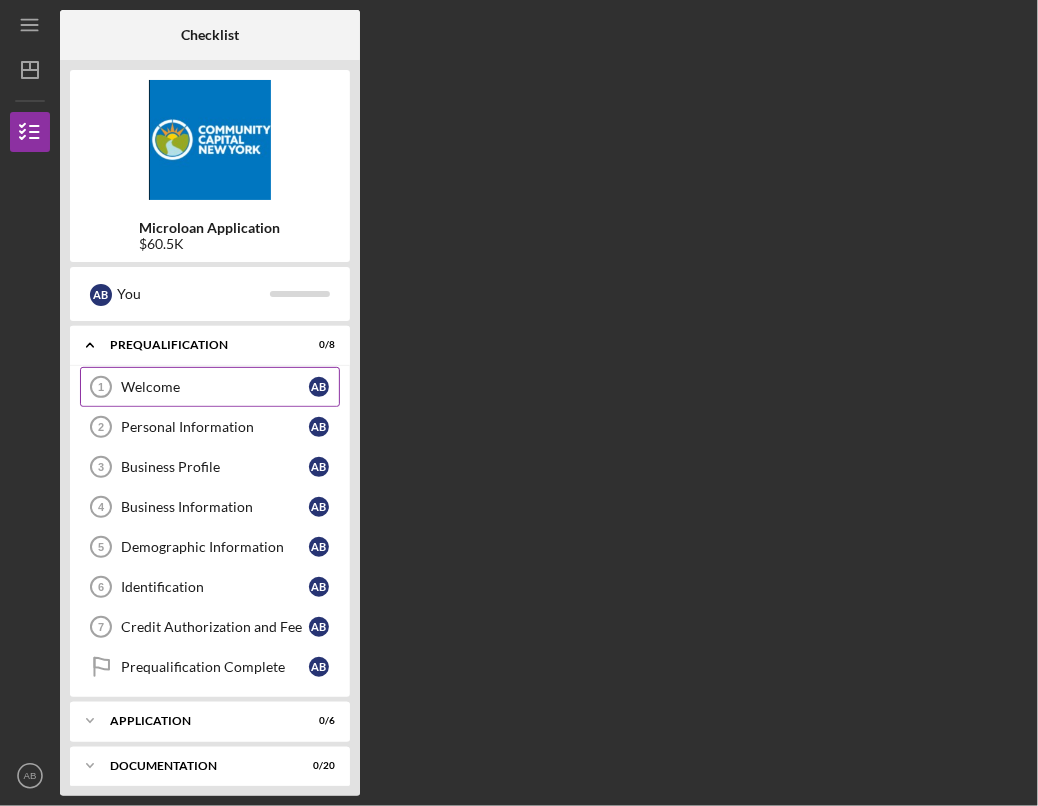click on "Welcome" at bounding box center (215, 387) 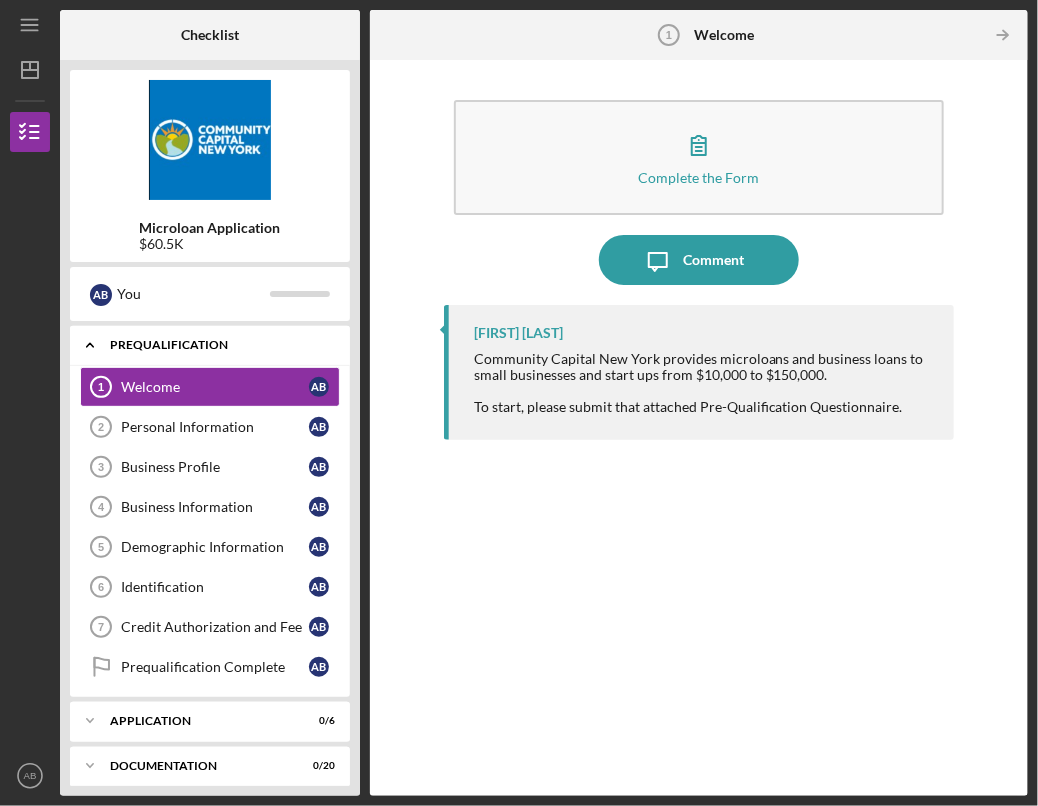 click on "Prequalification" at bounding box center (217, 345) 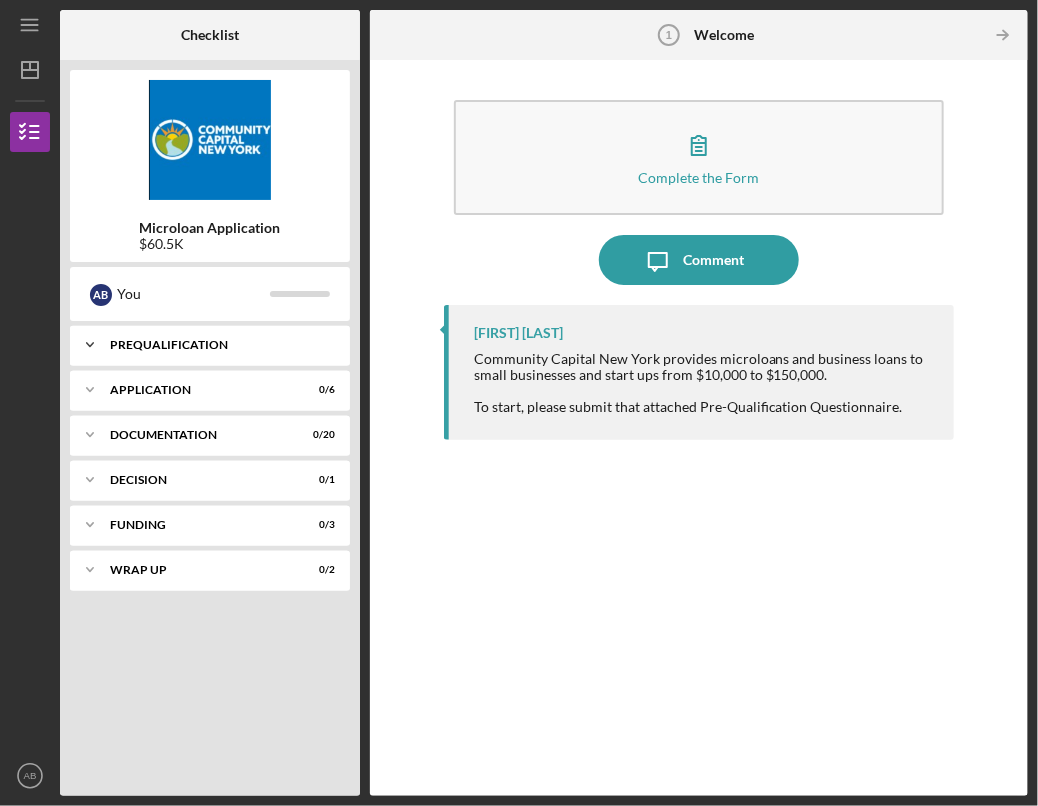 click on "Icon/Expander" 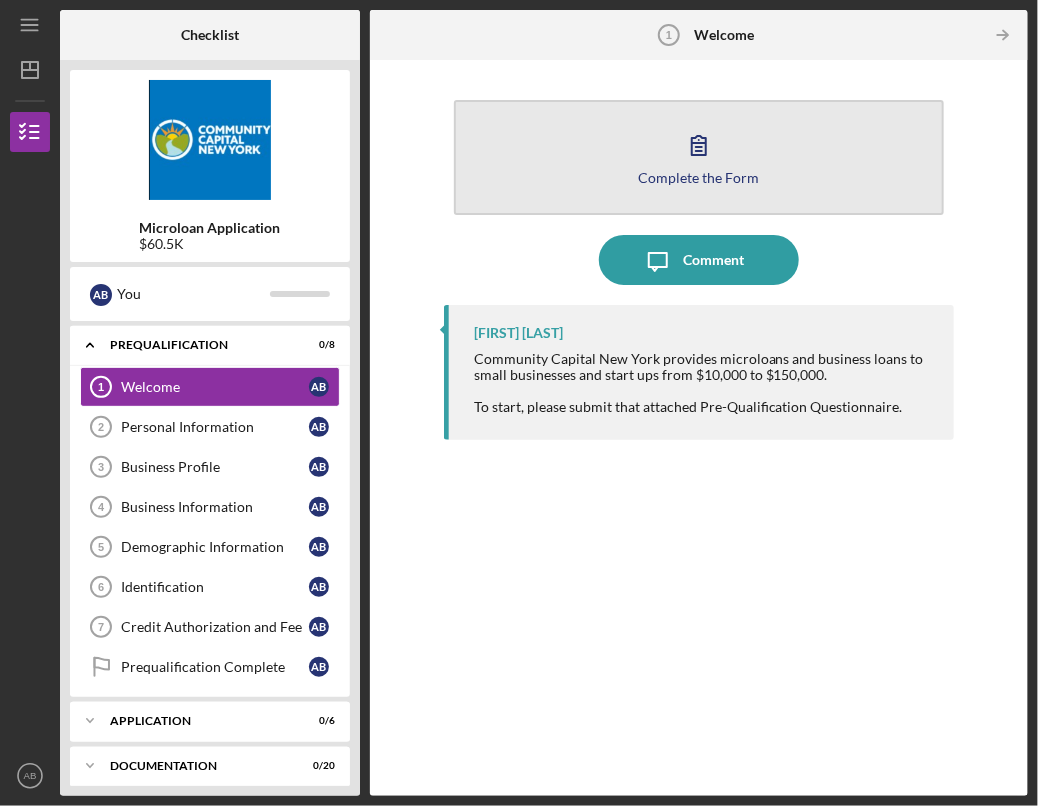 click on "Complete the Form Form" at bounding box center (699, 157) 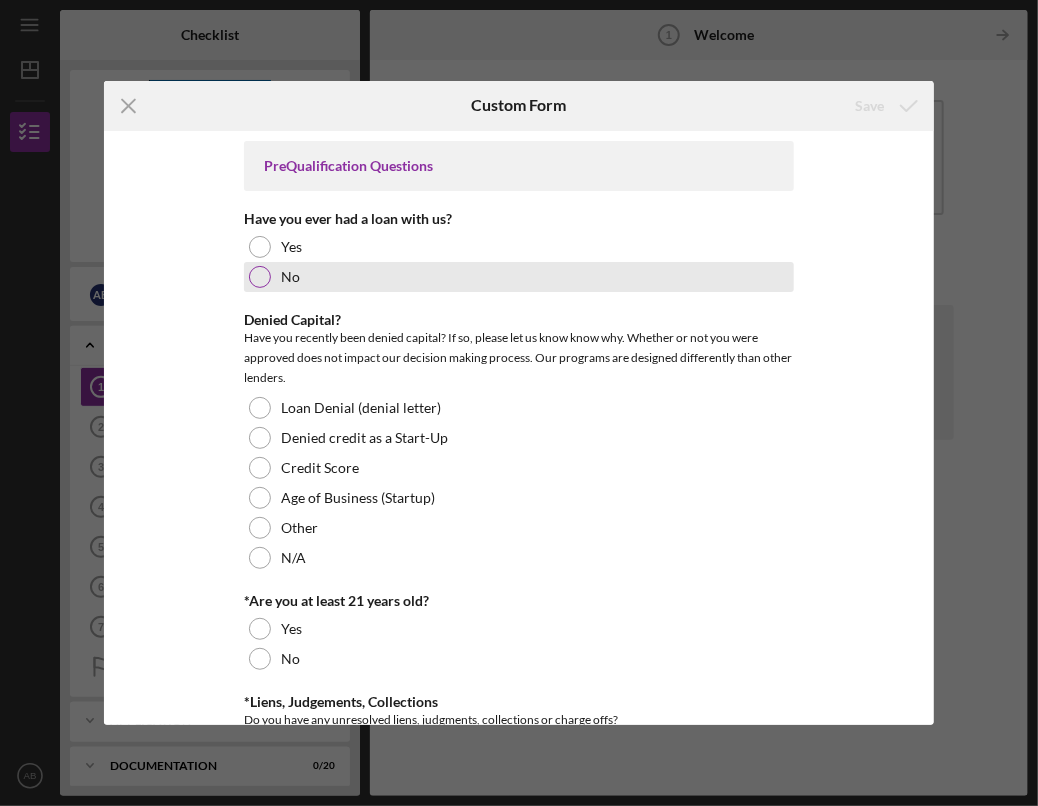 click at bounding box center (260, 277) 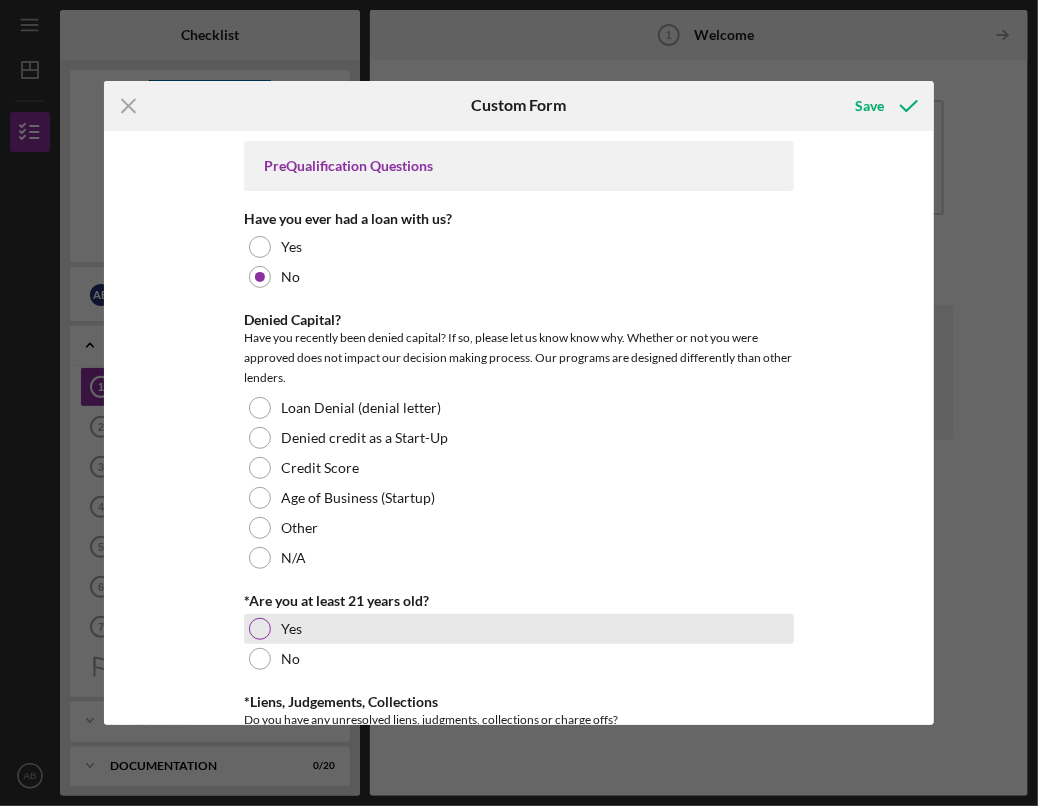 click on "Yes" at bounding box center (519, 629) 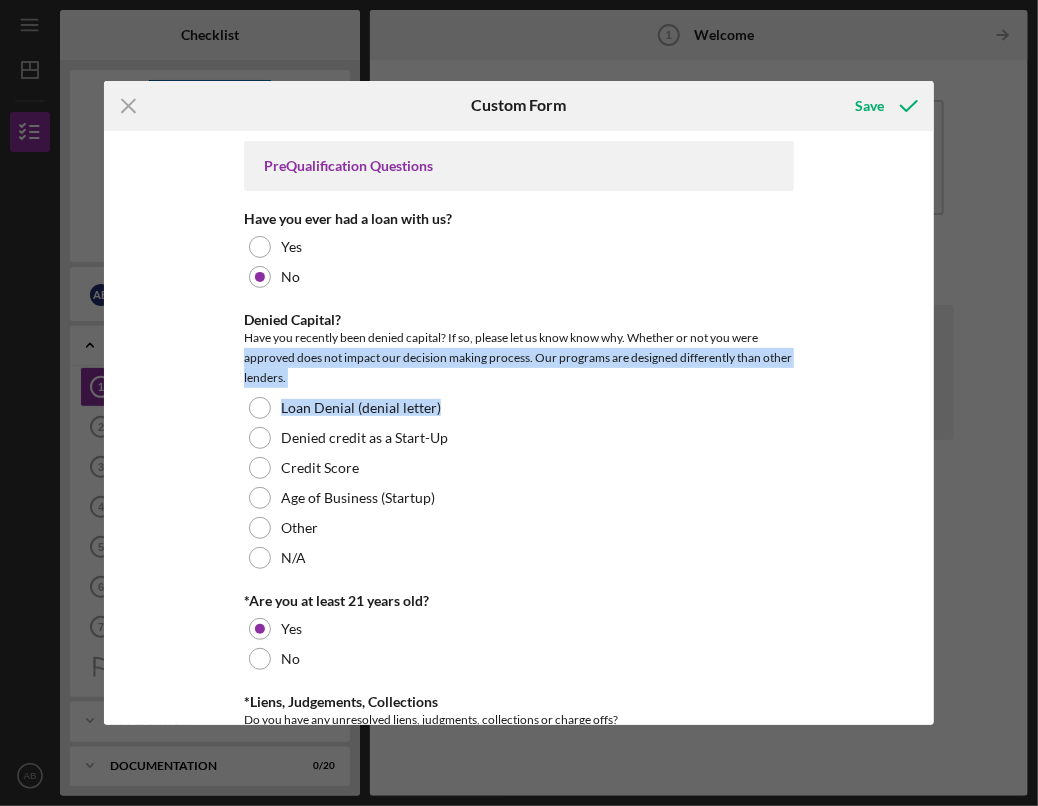 drag, startPoint x: 934, startPoint y: 329, endPoint x: 943, endPoint y: 401, distance: 72.56032 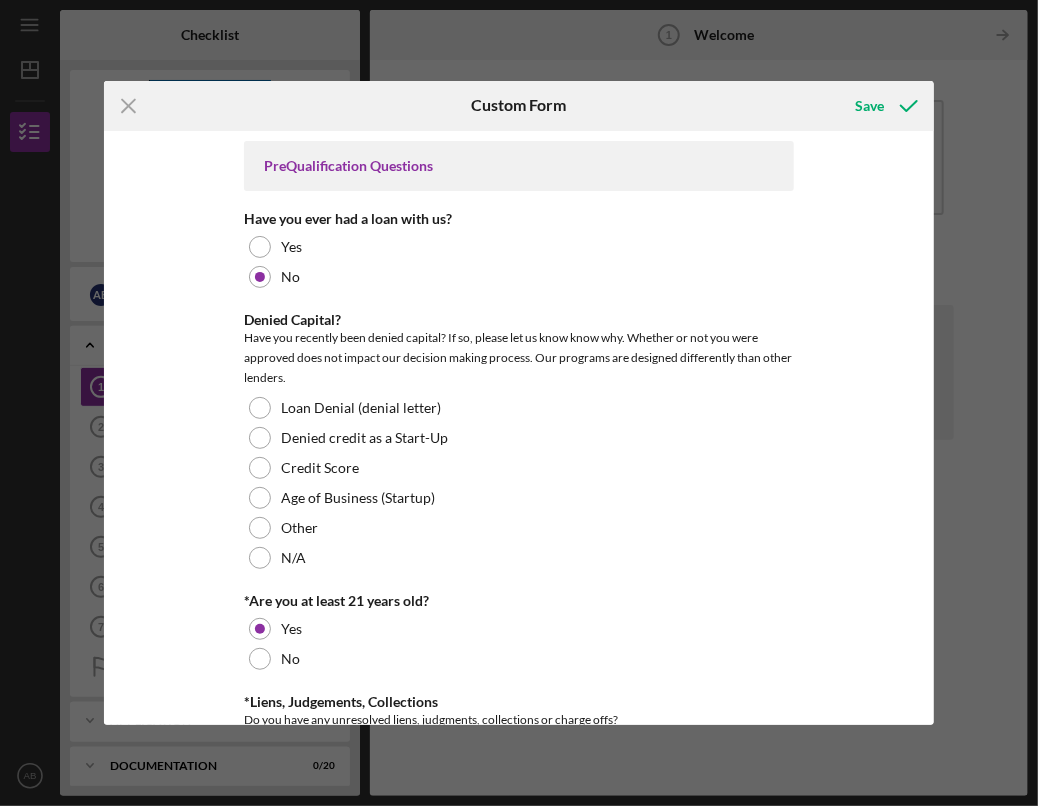click on "PreQualification Questions Have you ever had a loan with us? Yes No Denied Capital? Have you recently been denied capital? If so, please let us know know why. Whether or not you were approved does not impact our decision making process. Our programs are designed differently than other lenders. Loan Denial (denial letter) Denied credit as a Start-Up Credit Score Age of Business (Startup) Other N/A *Are you at least 21 years old? Yes No *Liens, Judgements, Collections Do you have any unresolved liens, judgments, collections or charge offs? Yes No *Are you current on your child support payments? Yes No Not Applicable *Where is your business located? Westchester Putnam Rockland Orange Dutchess Sullivan Ulster The Bronx [COUNTY], [STATE] Other *Non-Eligible Industries Is your business: a gas station, a home oil delivery service, a real estate investment, a lender, a private club, or in the adult entertainment industry? Yes No *Have you had a bankruptcy in the last 24 months? Yes No Yes No" at bounding box center (519, 428) 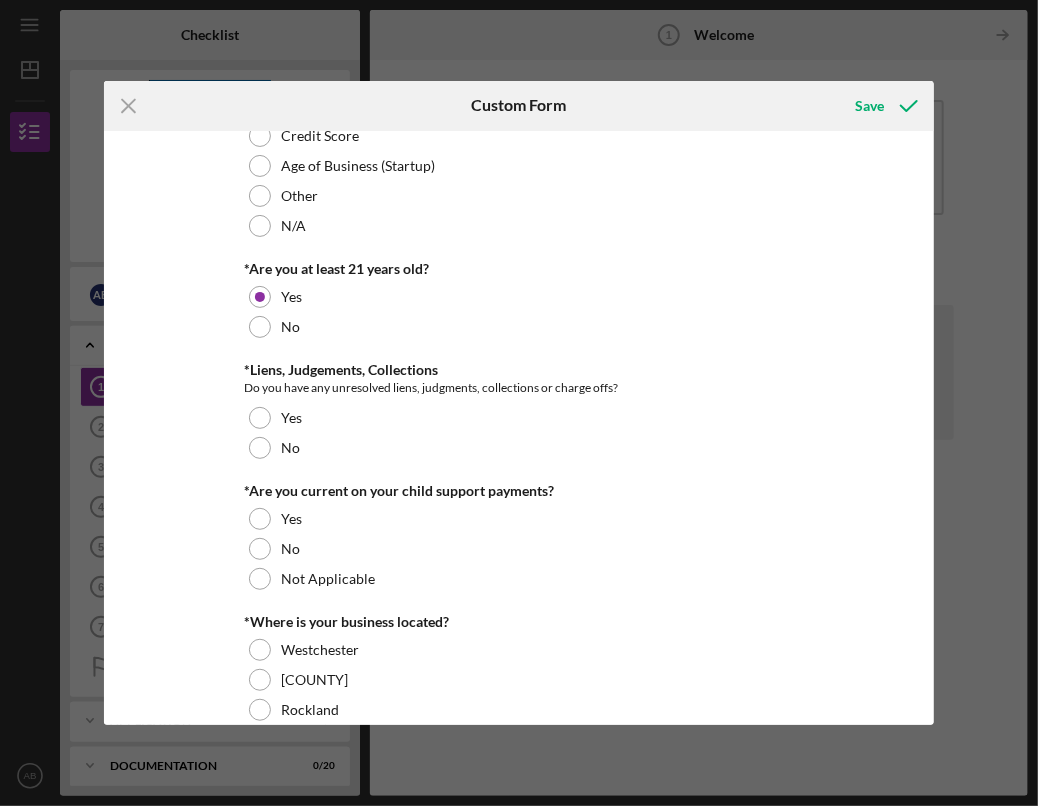 scroll, scrollTop: 330, scrollLeft: 0, axis: vertical 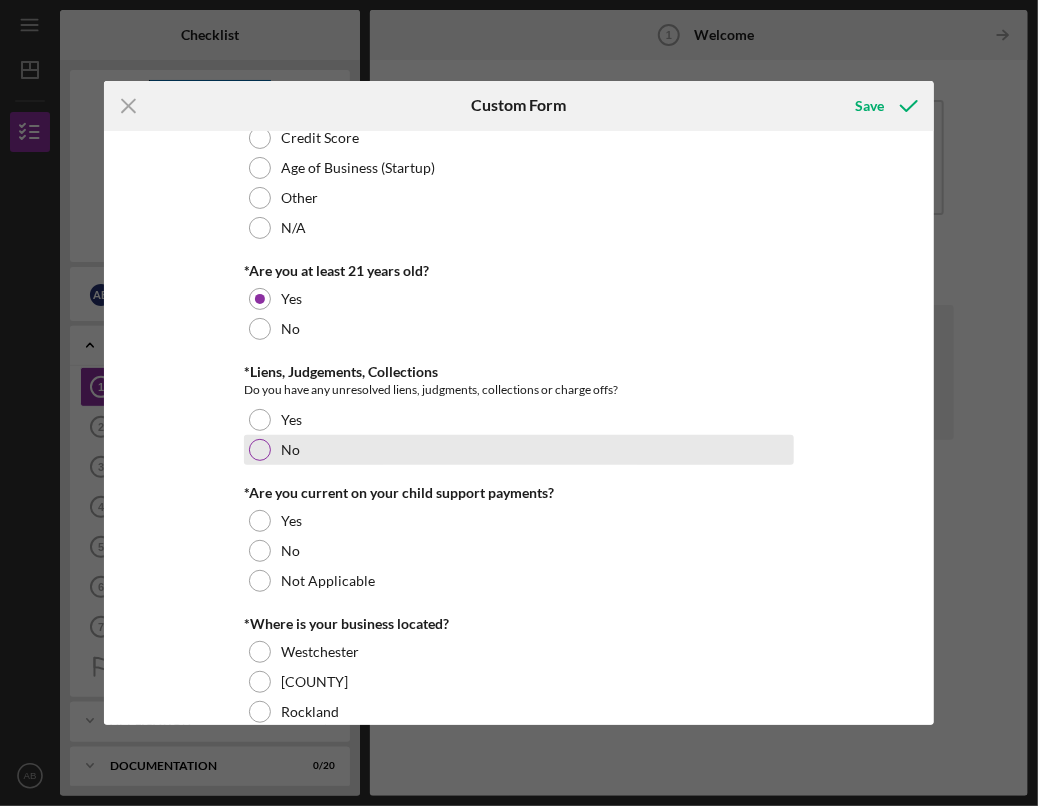 click at bounding box center [260, 450] 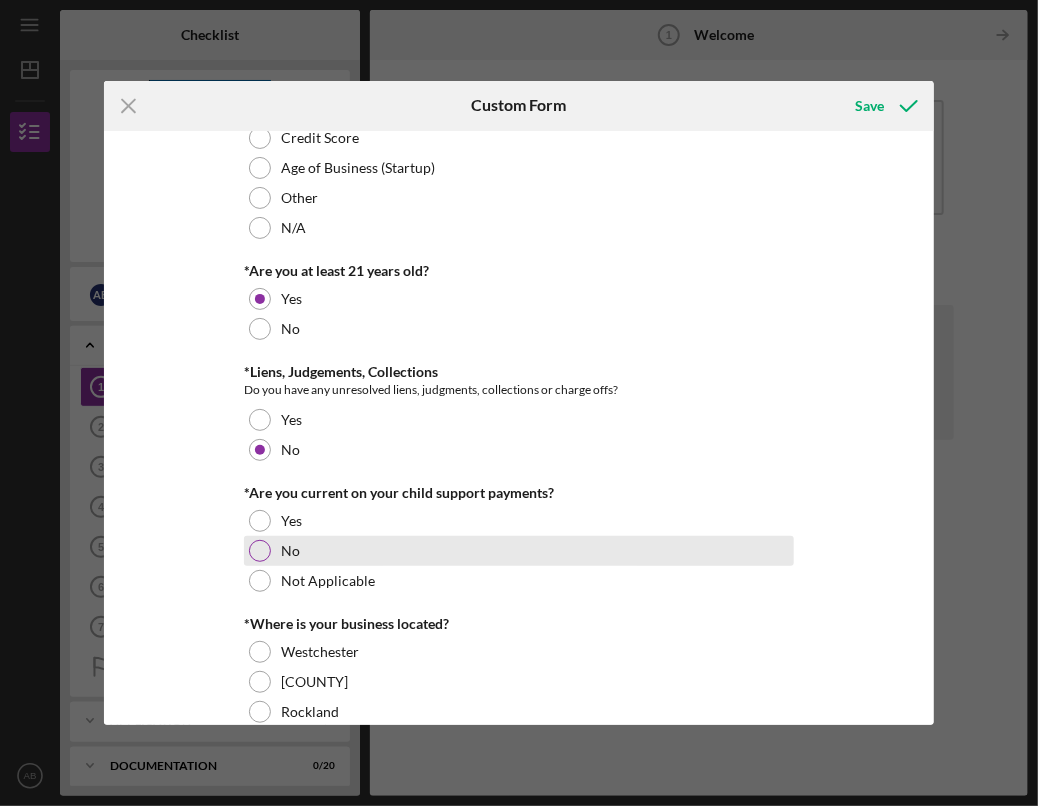 click at bounding box center (260, 551) 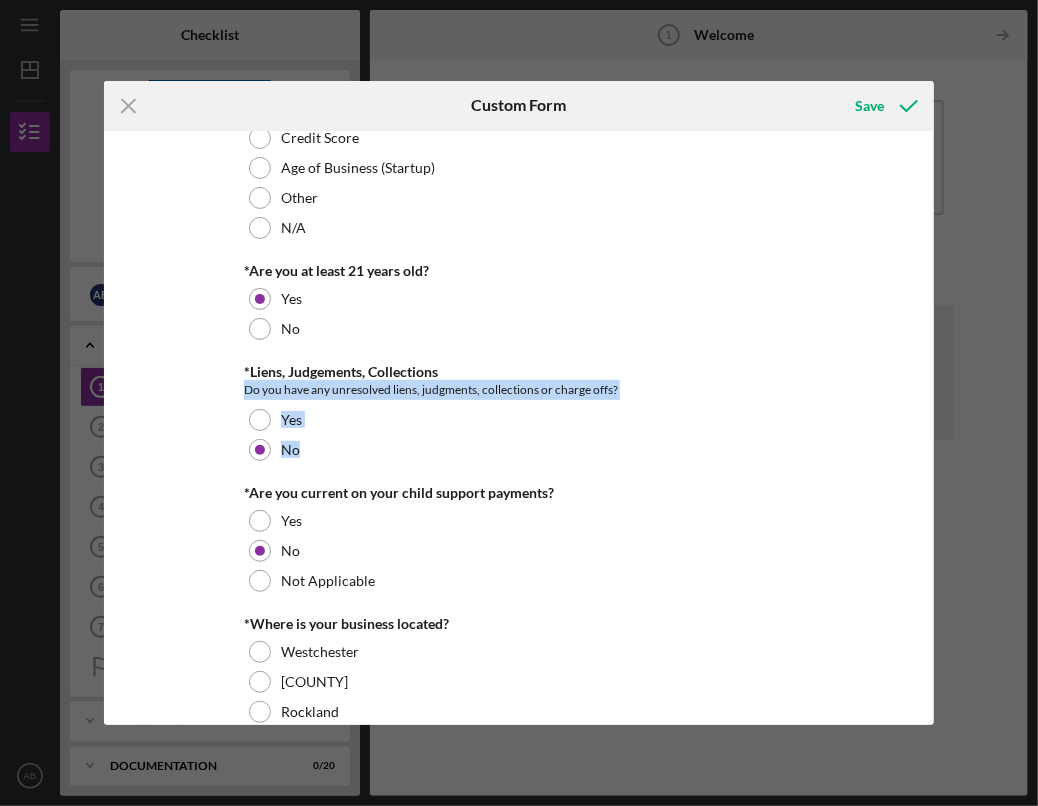 drag, startPoint x: 927, startPoint y: 357, endPoint x: 932, endPoint y: 440, distance: 83.15047 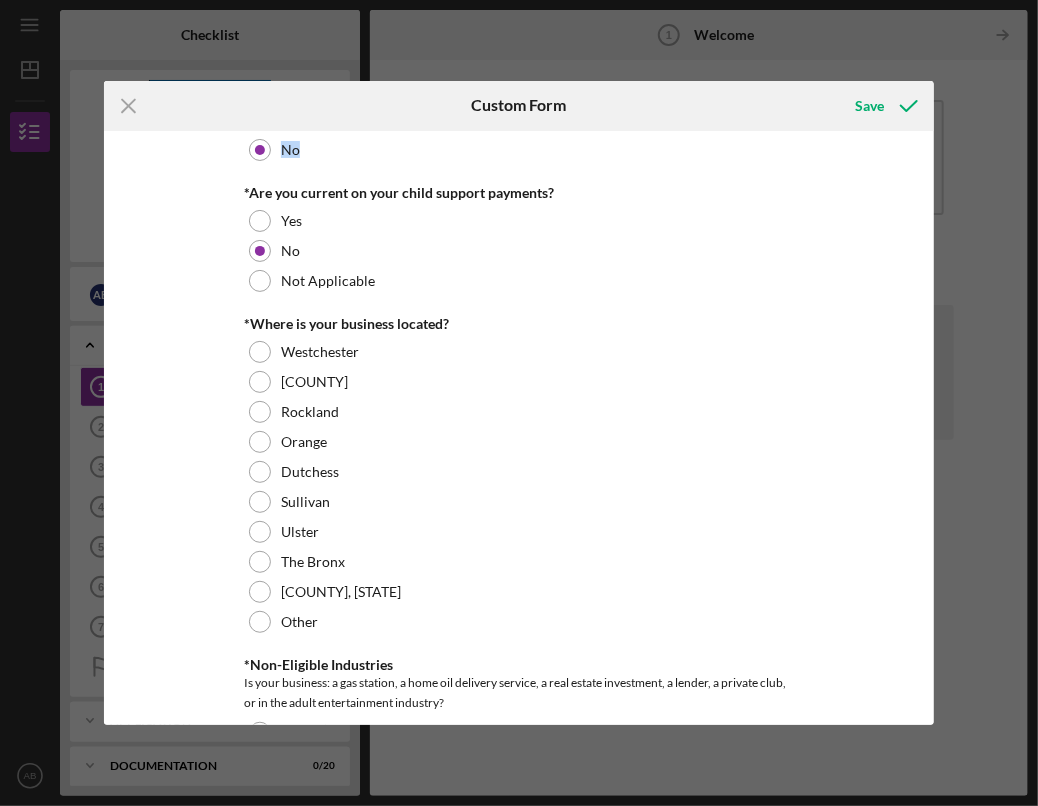 scroll, scrollTop: 632, scrollLeft: 0, axis: vertical 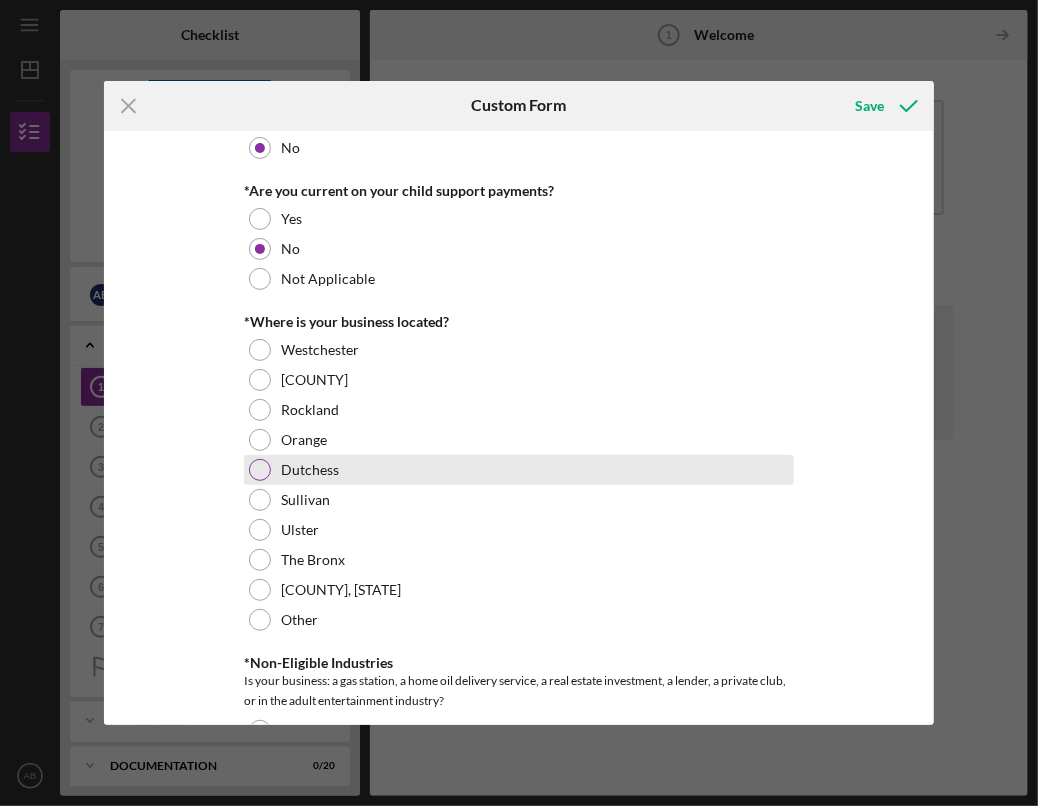 click at bounding box center [260, 470] 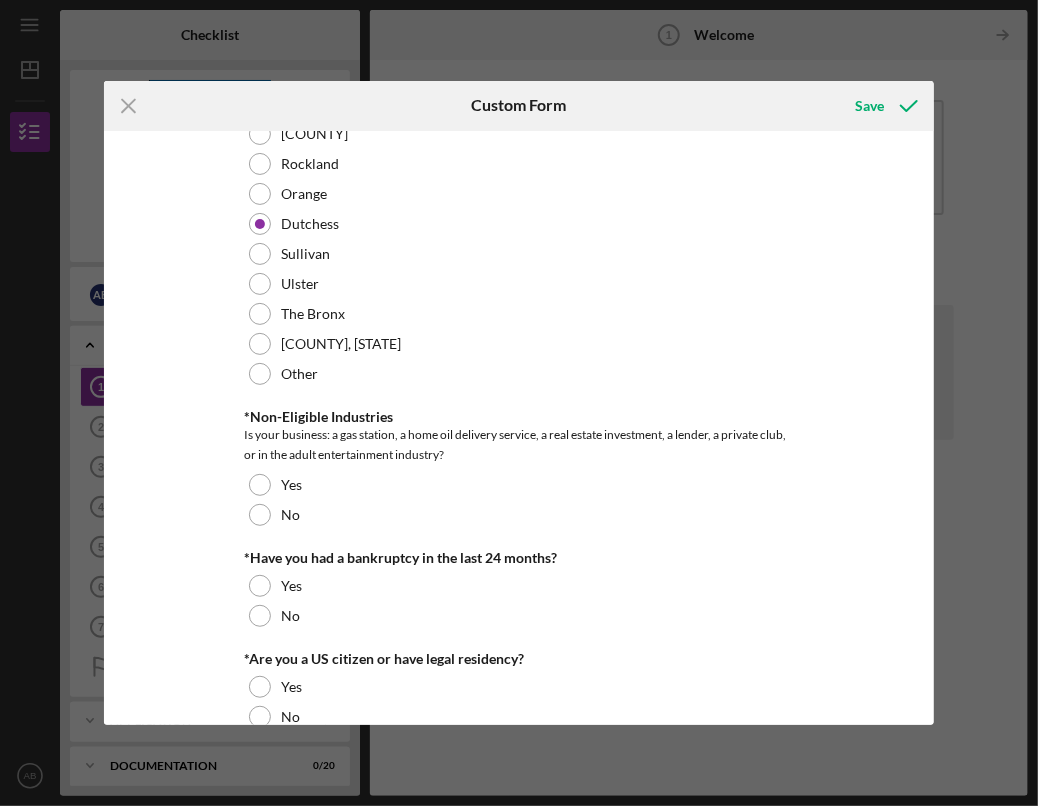 scroll, scrollTop: 898, scrollLeft: 0, axis: vertical 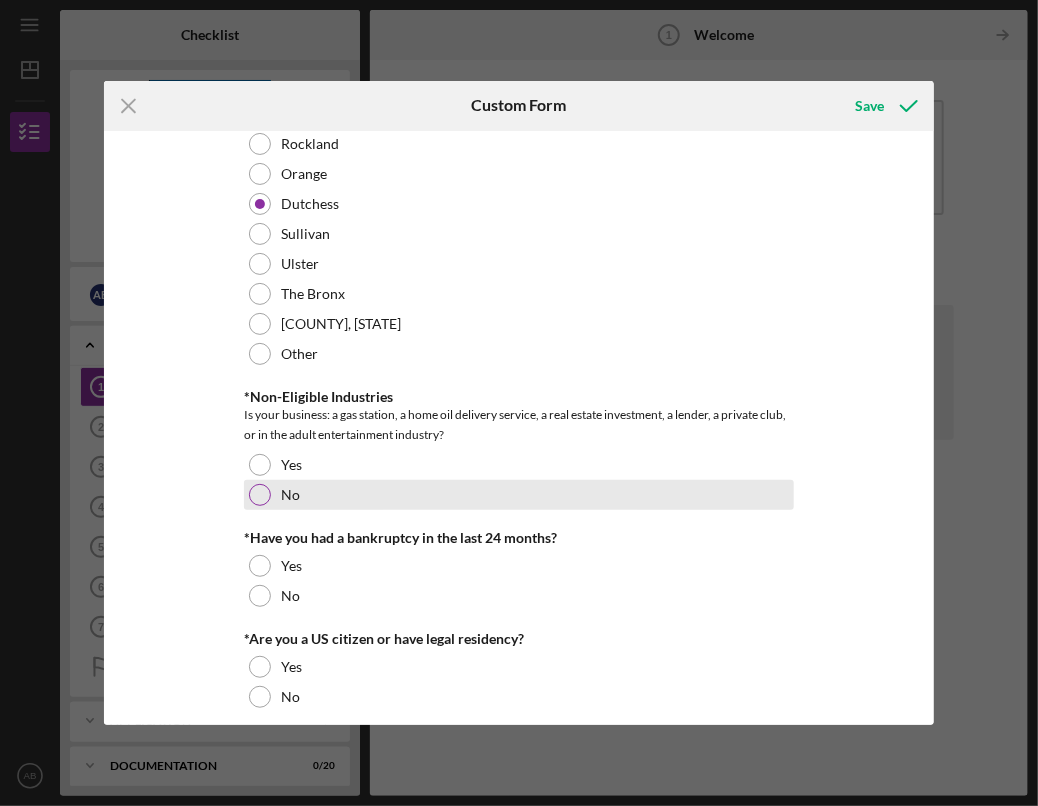 click at bounding box center [260, 495] 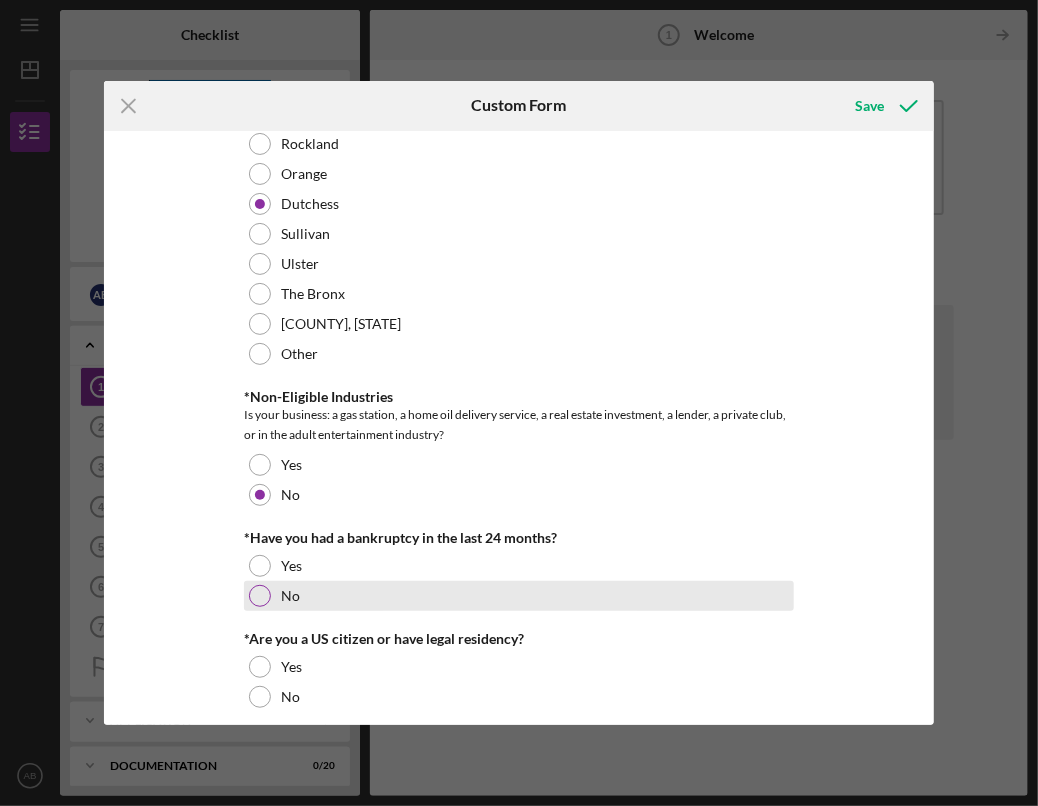 click at bounding box center [260, 596] 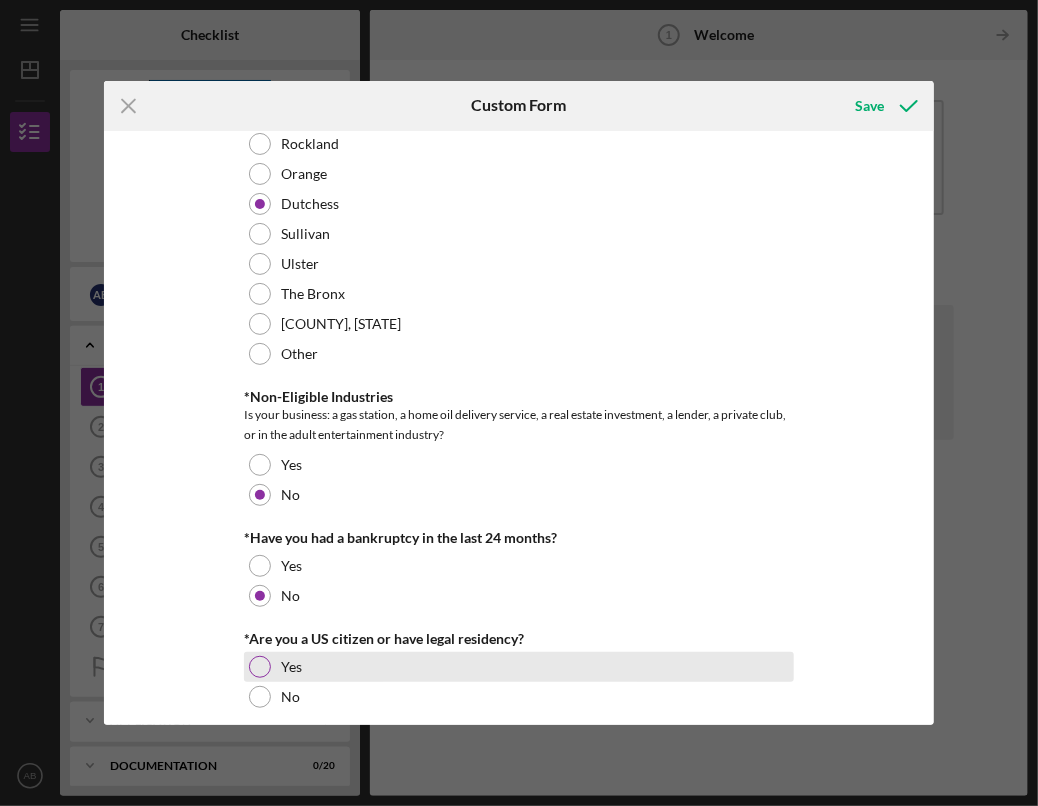 click at bounding box center [260, 667] 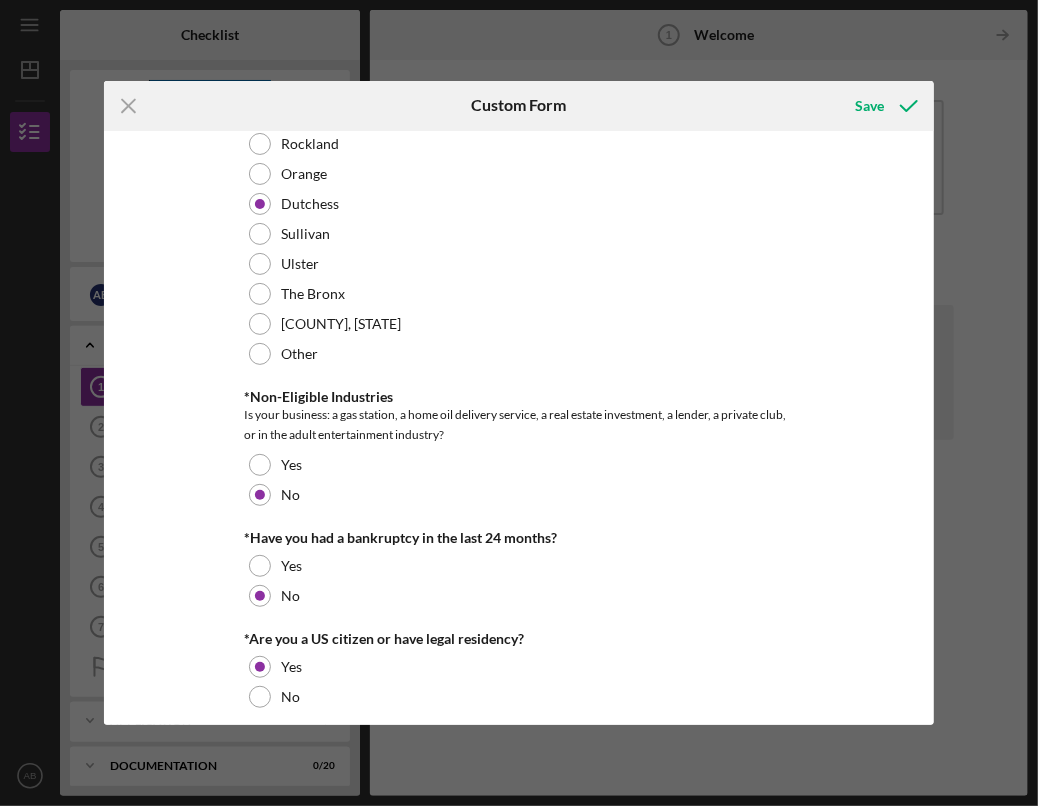 scroll, scrollTop: 914, scrollLeft: 0, axis: vertical 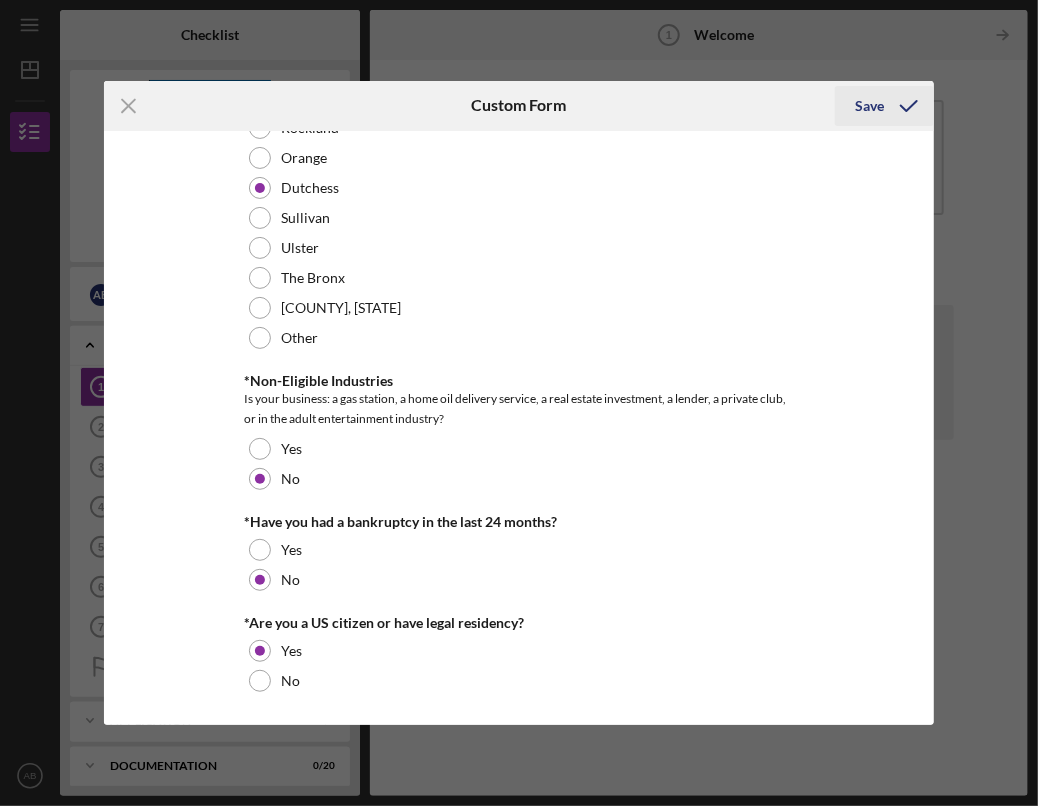 click on "Save" at bounding box center [869, 106] 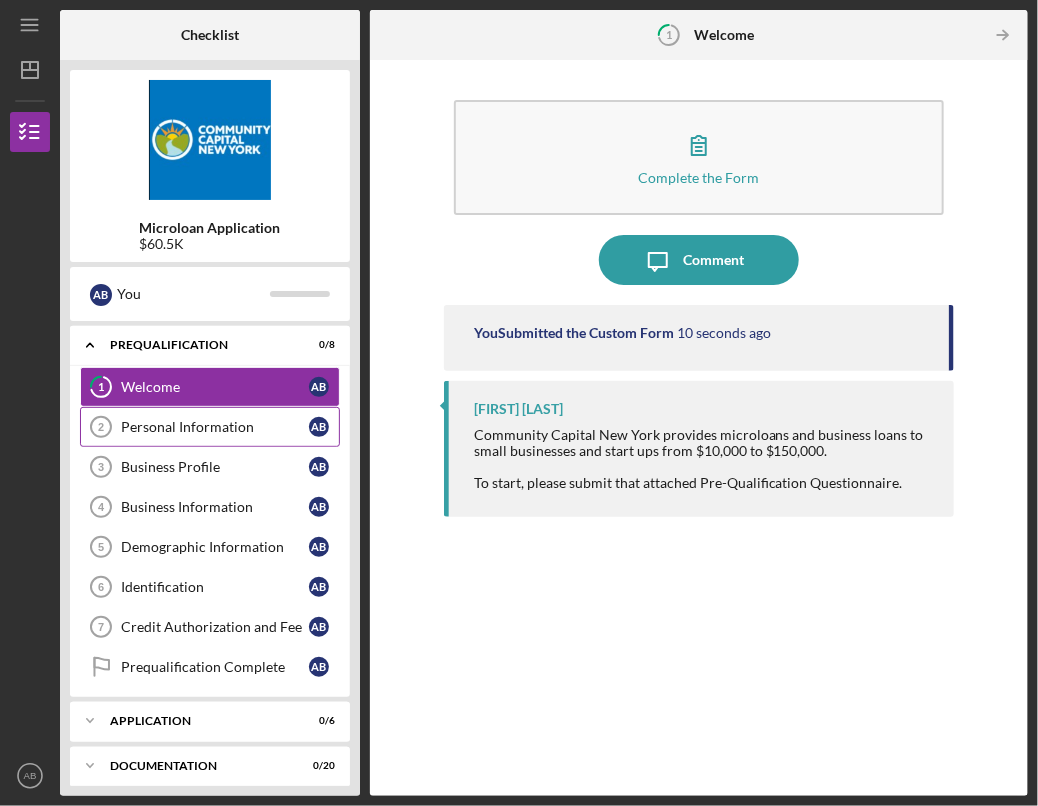 click on "Personal Information" at bounding box center [215, 427] 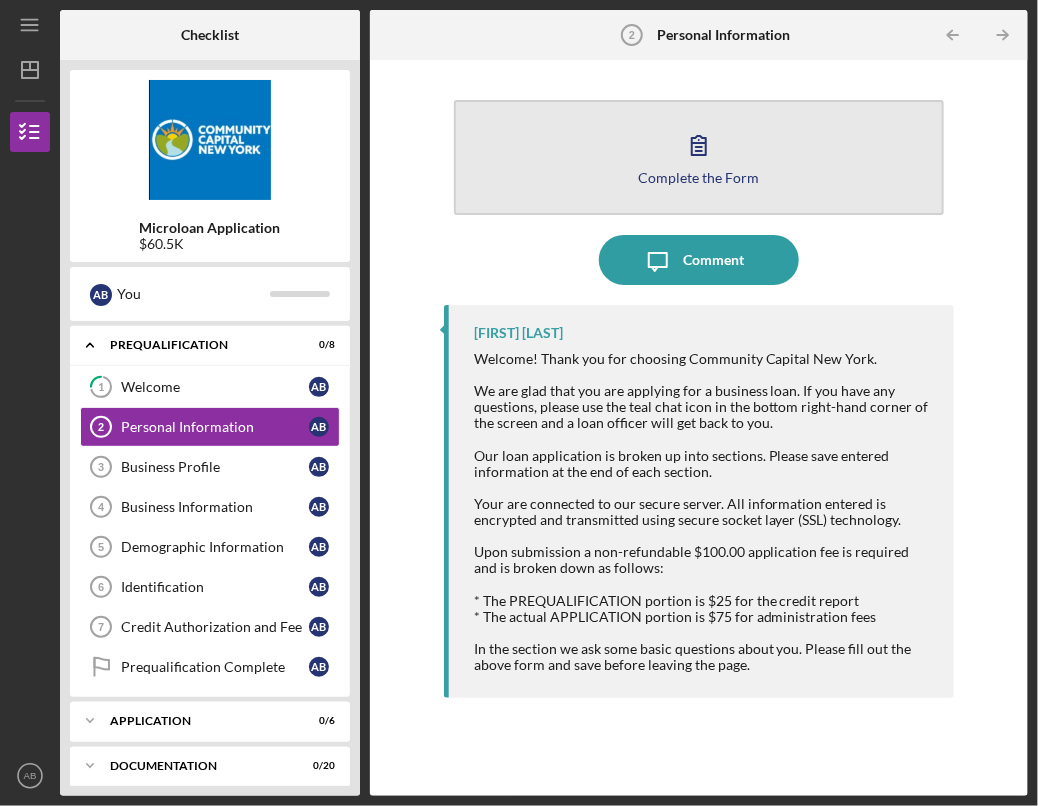 click on "Complete the Form Form" at bounding box center [699, 157] 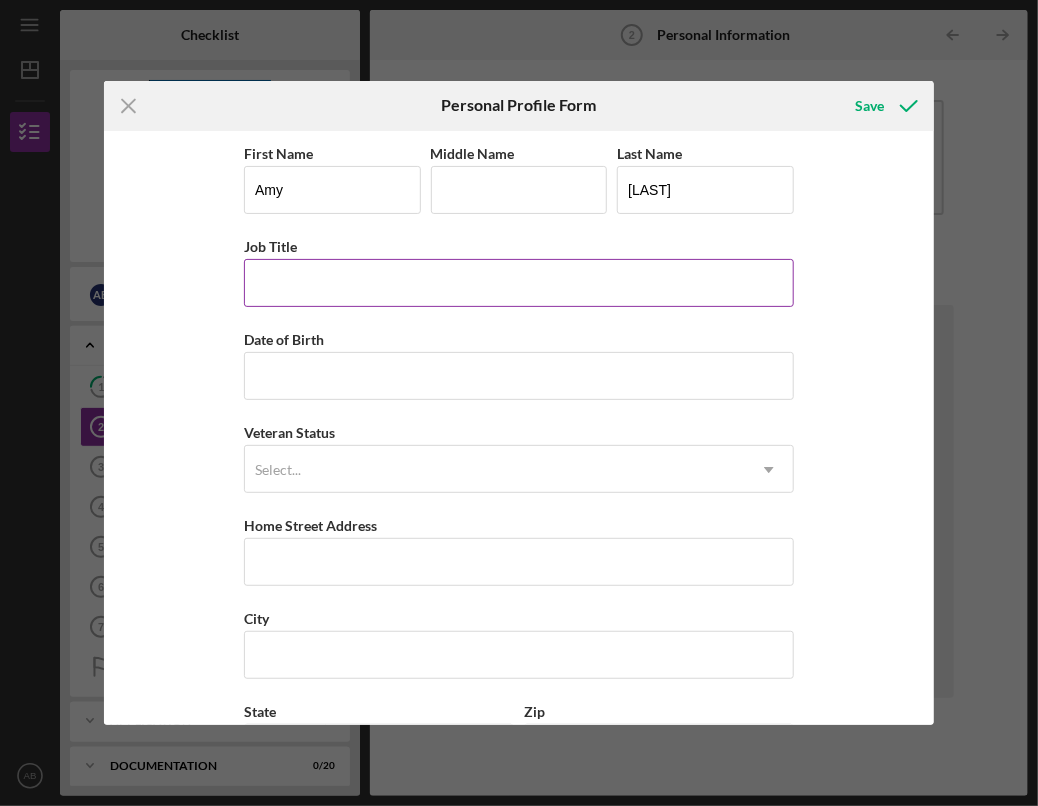 click on "Job Title" at bounding box center (519, 283) 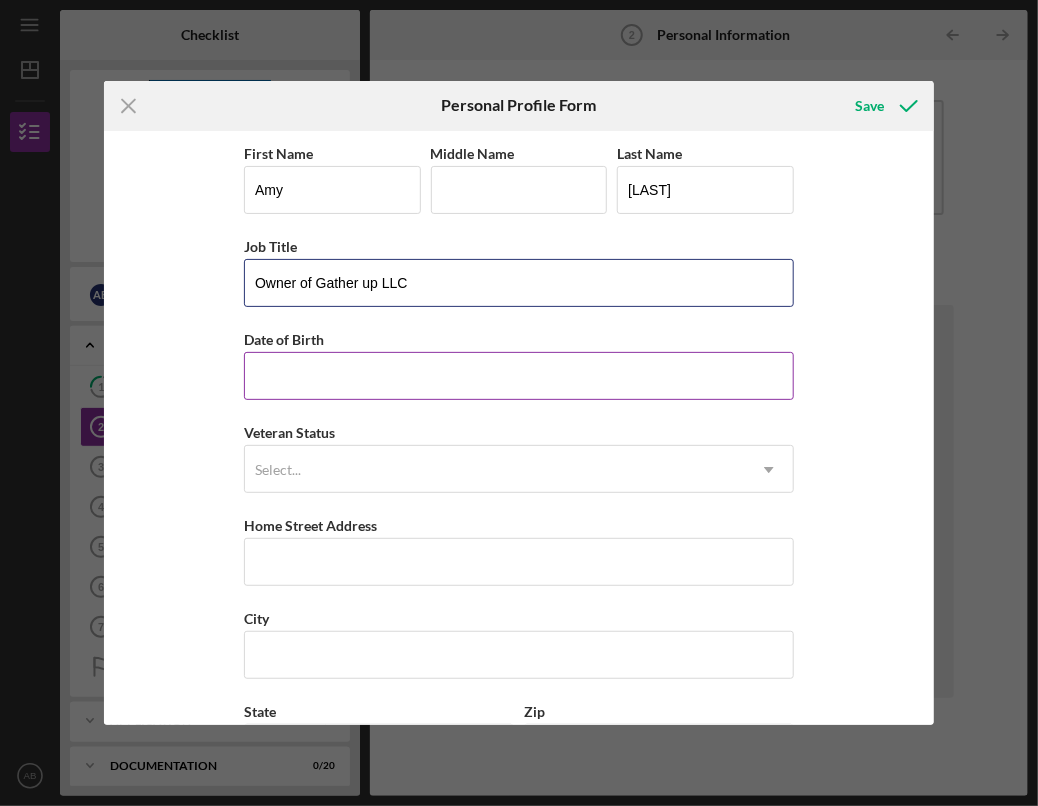 type on "Owner of Gather up LLC" 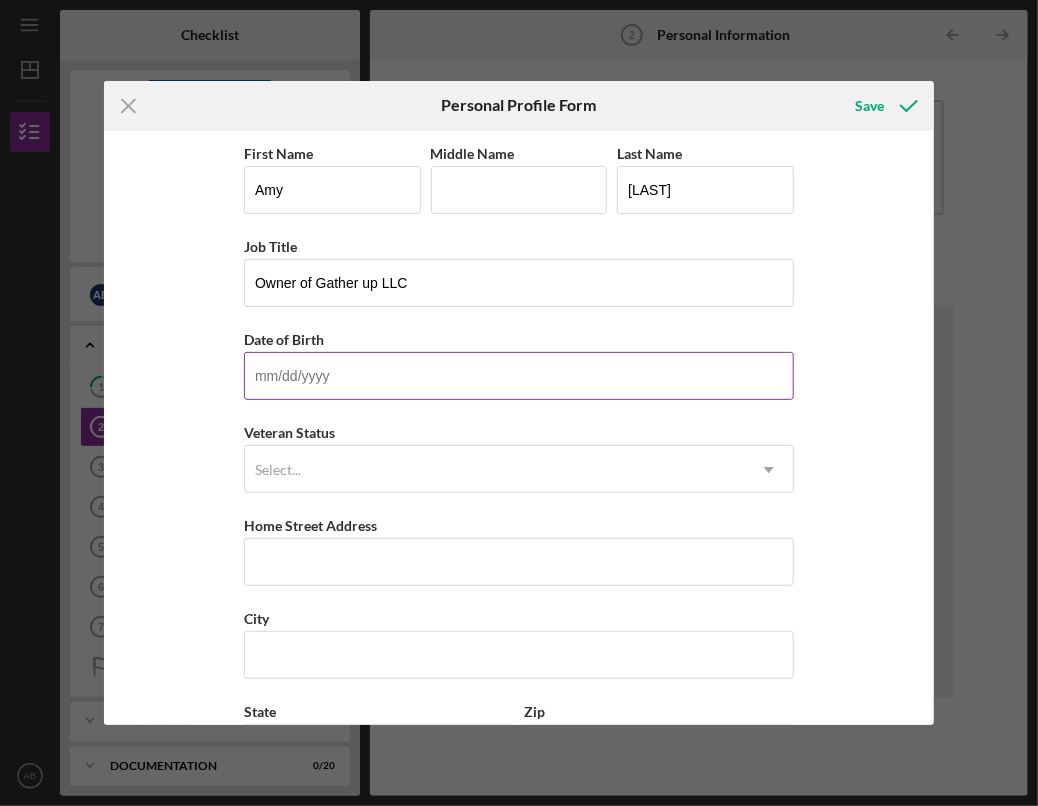 click on "Date of Birth" at bounding box center [519, 376] 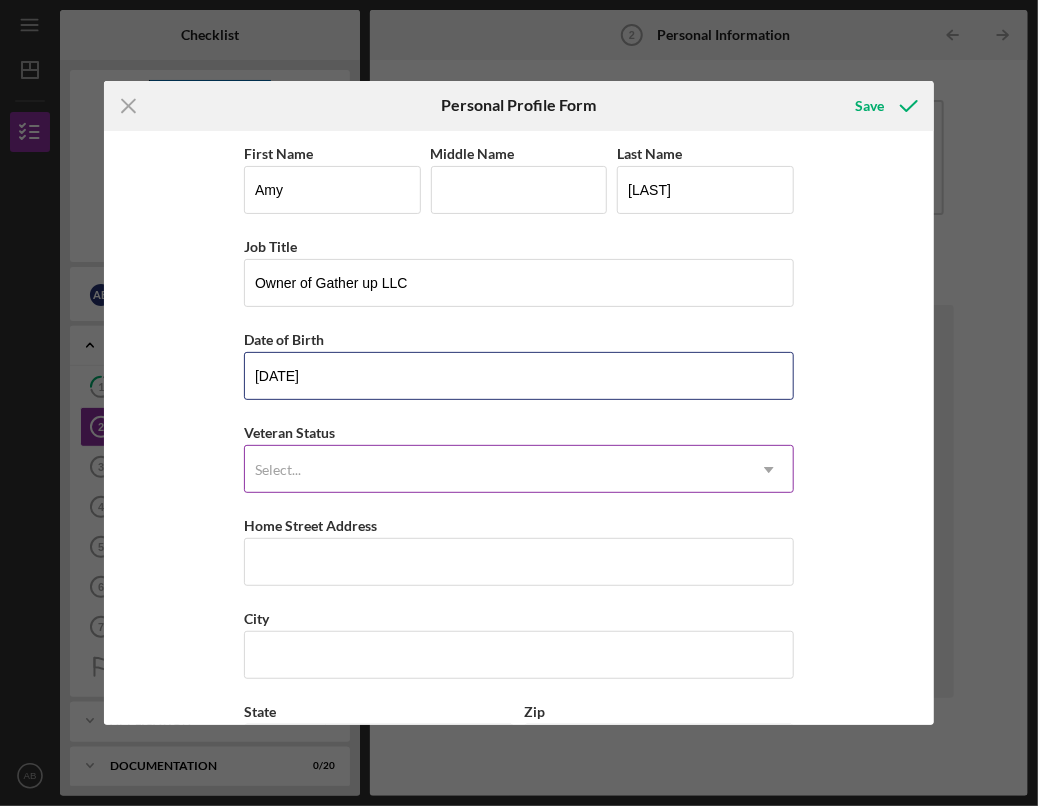 type on "[DATE]" 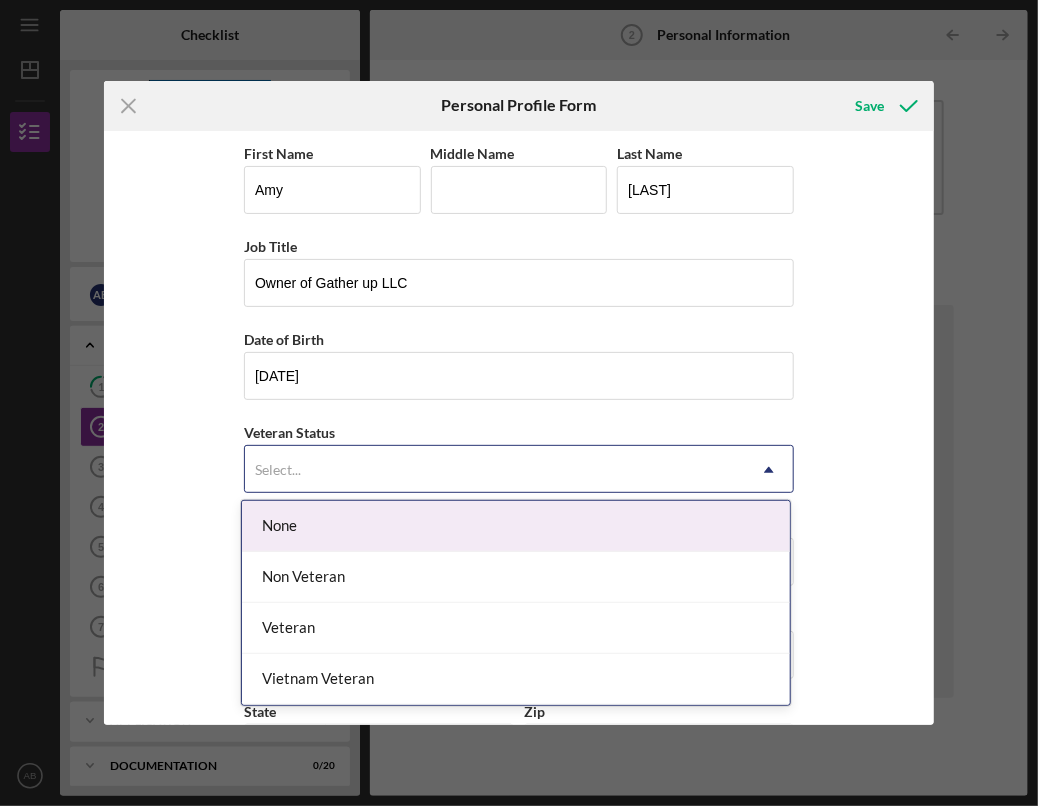 click on "Icon/Dropdown Arrow" 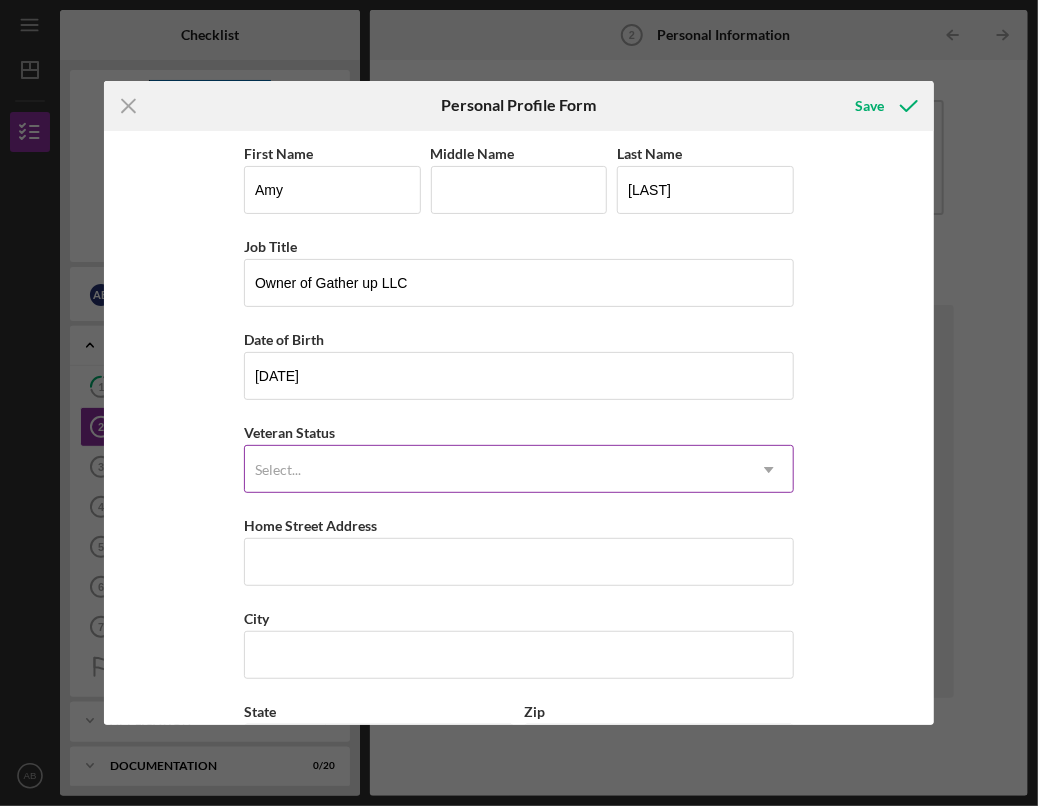 click on "Icon/Dropdown Arrow" 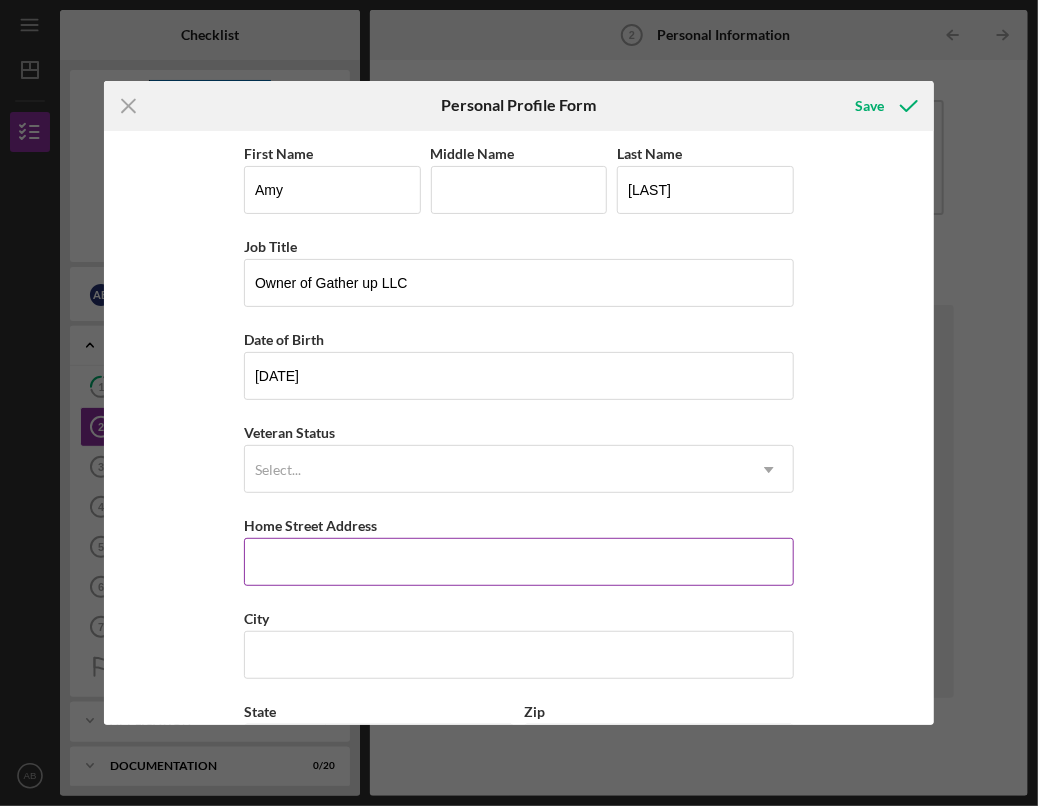 click on "Home Street Address" at bounding box center [519, 562] 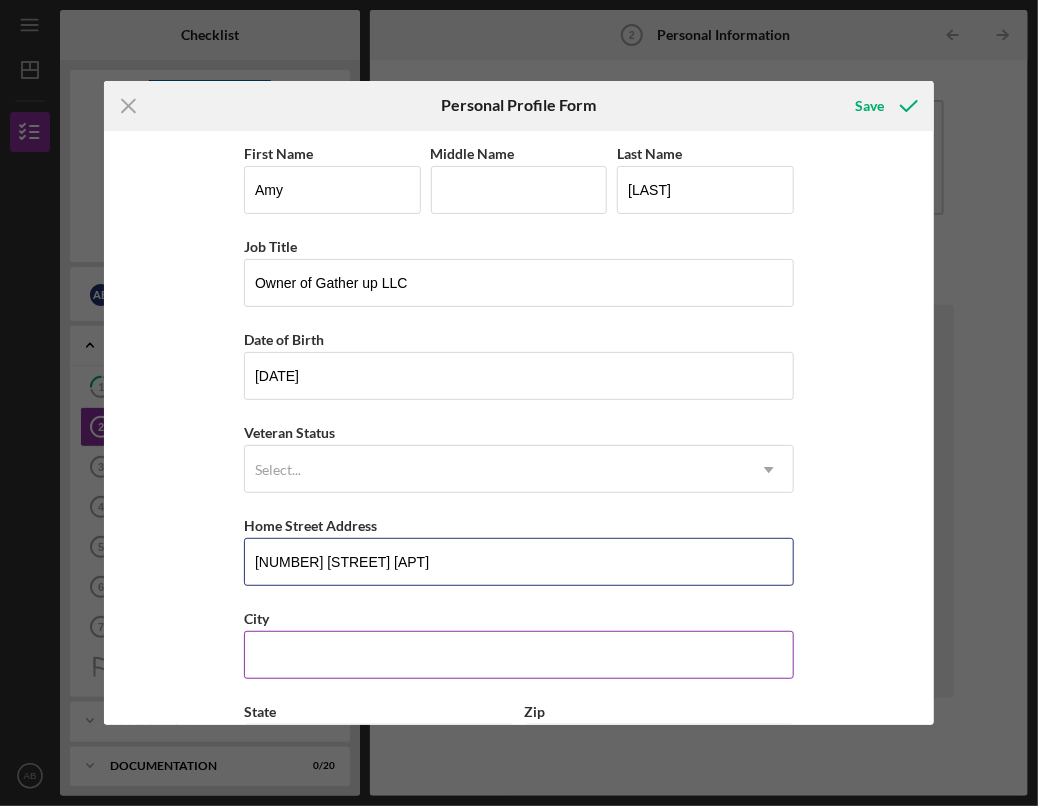 type on "[NUMBER] [STREET] [APT]" 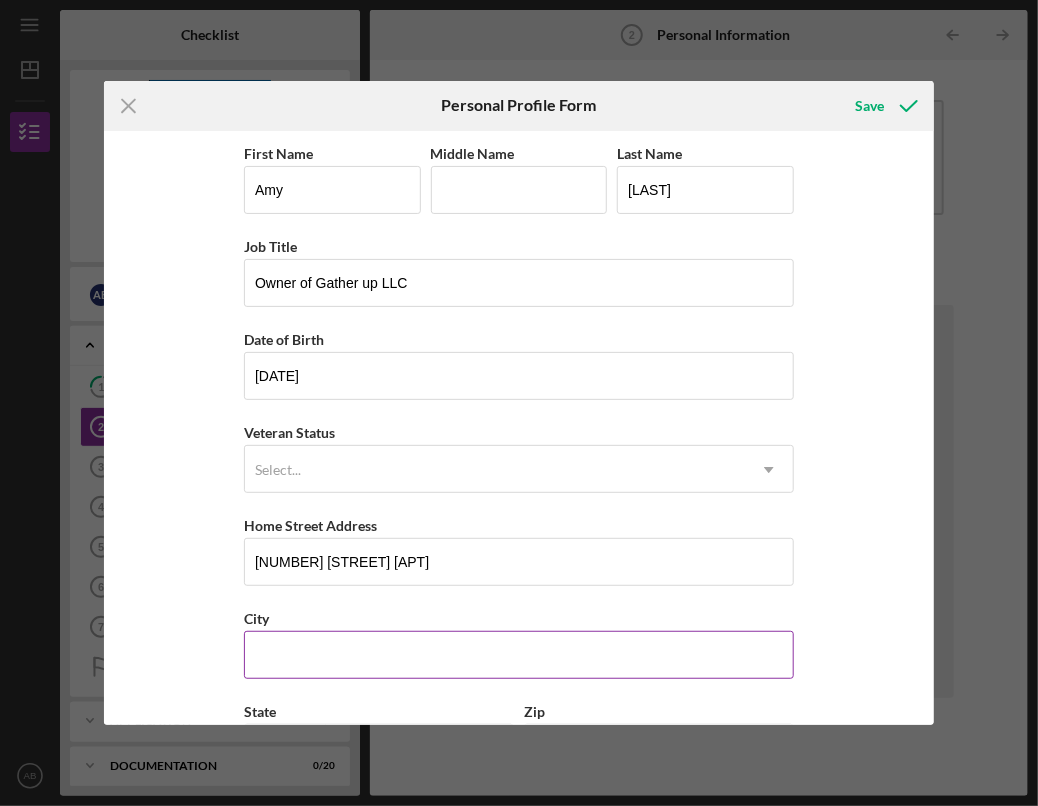 click on "City" at bounding box center [519, 655] 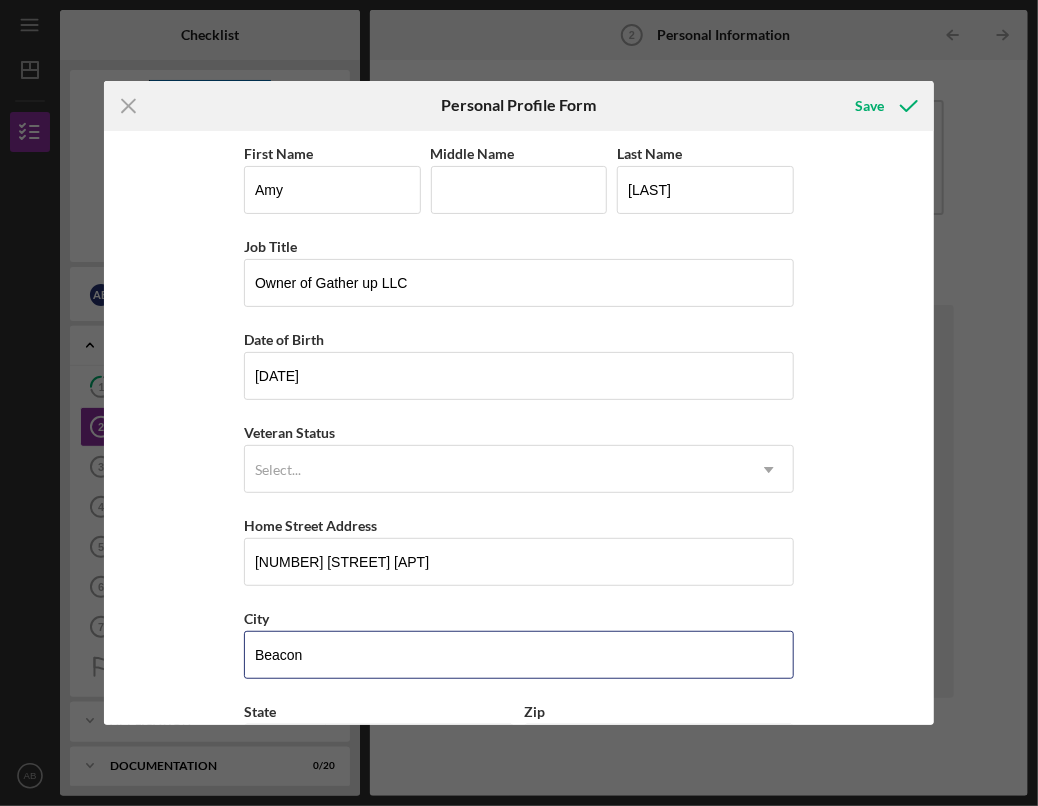 type on "Beacon" 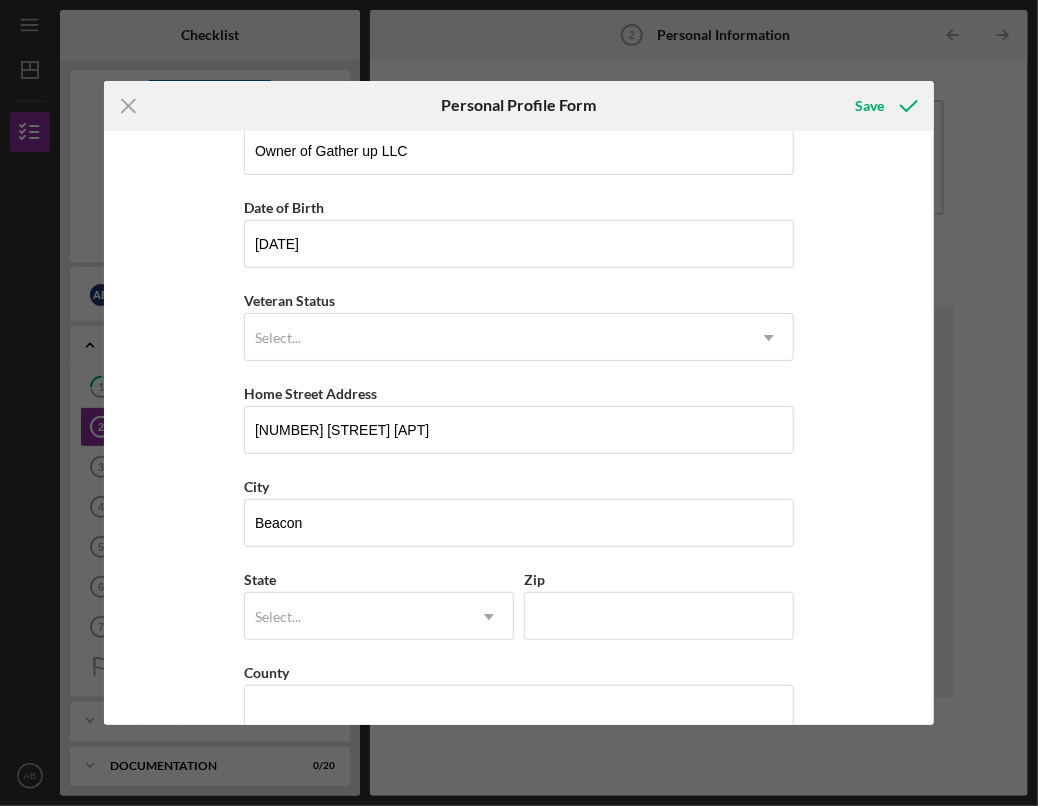 scroll, scrollTop: 166, scrollLeft: 0, axis: vertical 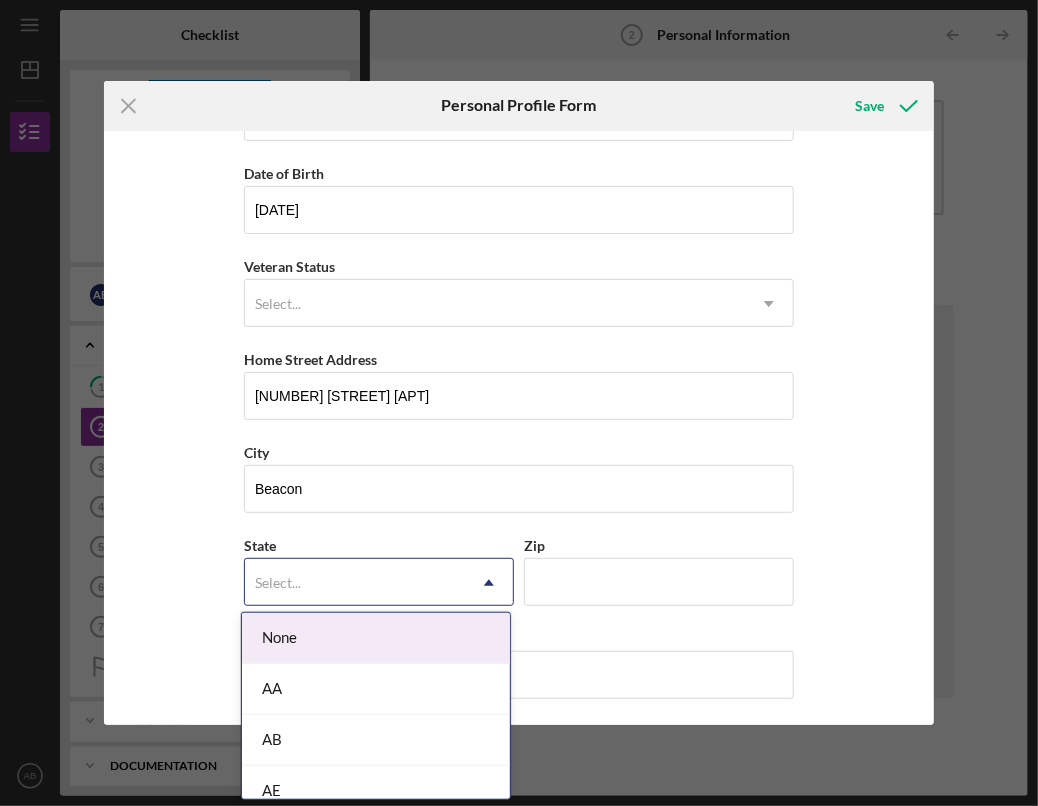 click on "Icon/Dropdown Arrow" 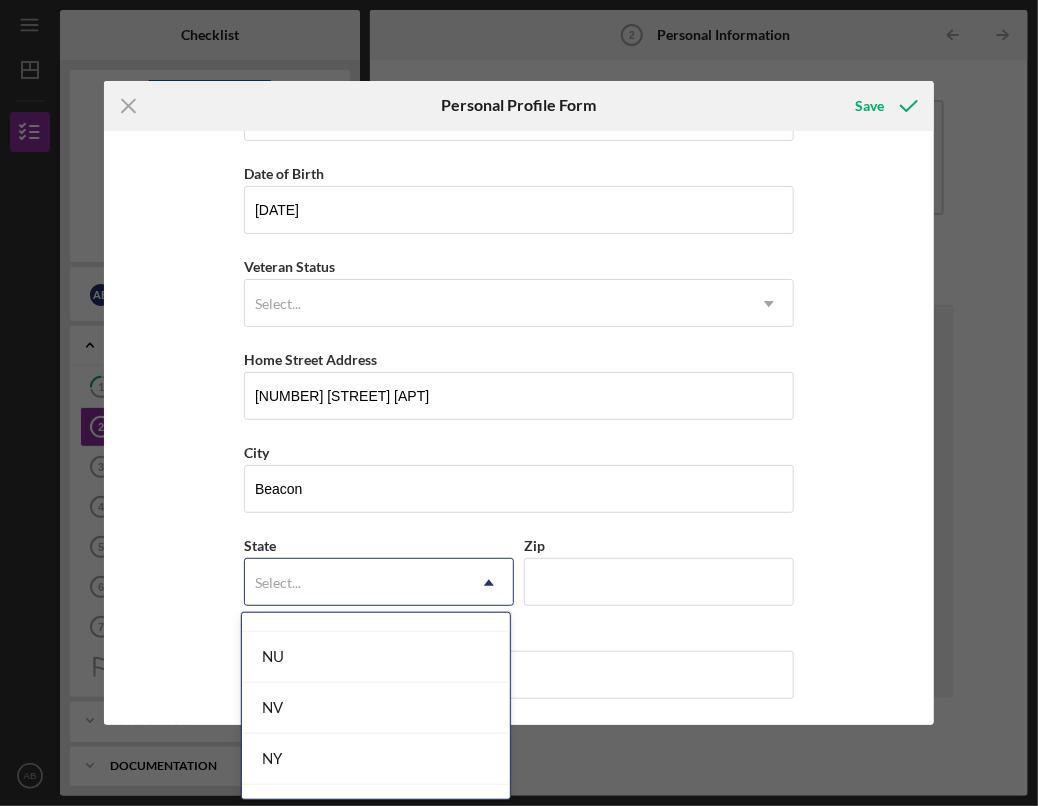 scroll, scrollTop: 2520, scrollLeft: 0, axis: vertical 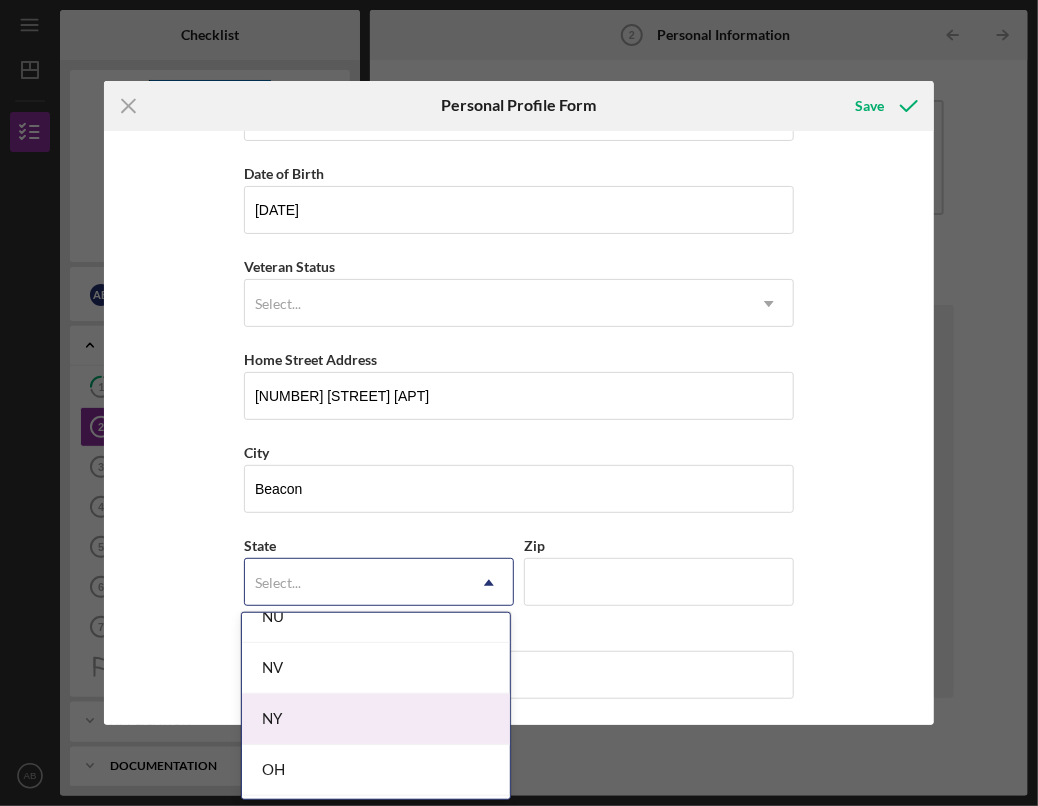 click on "NY" at bounding box center (376, 719) 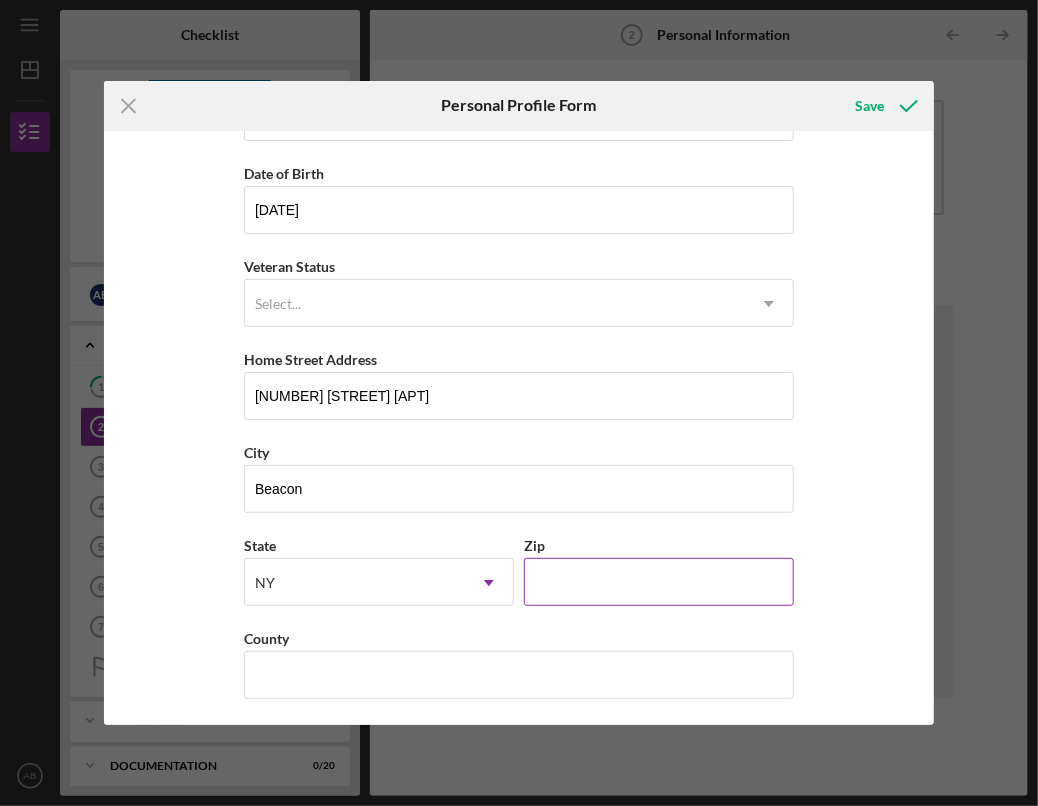 click on "Zip" at bounding box center [659, 582] 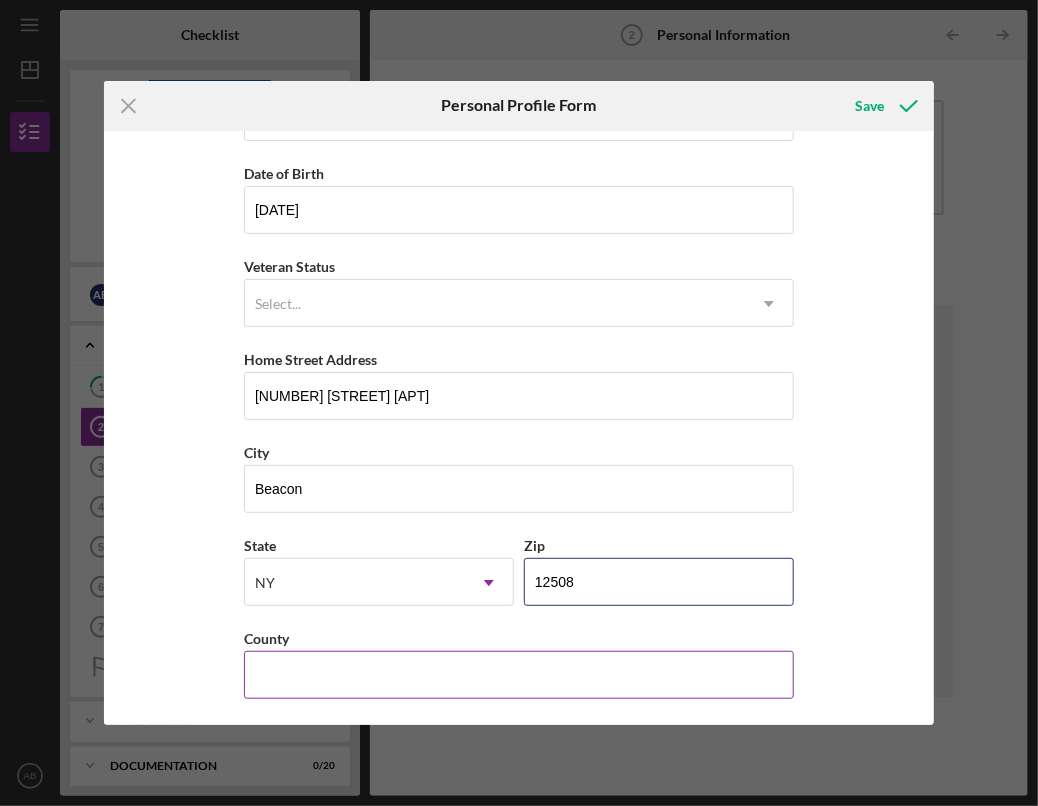 type on "12508" 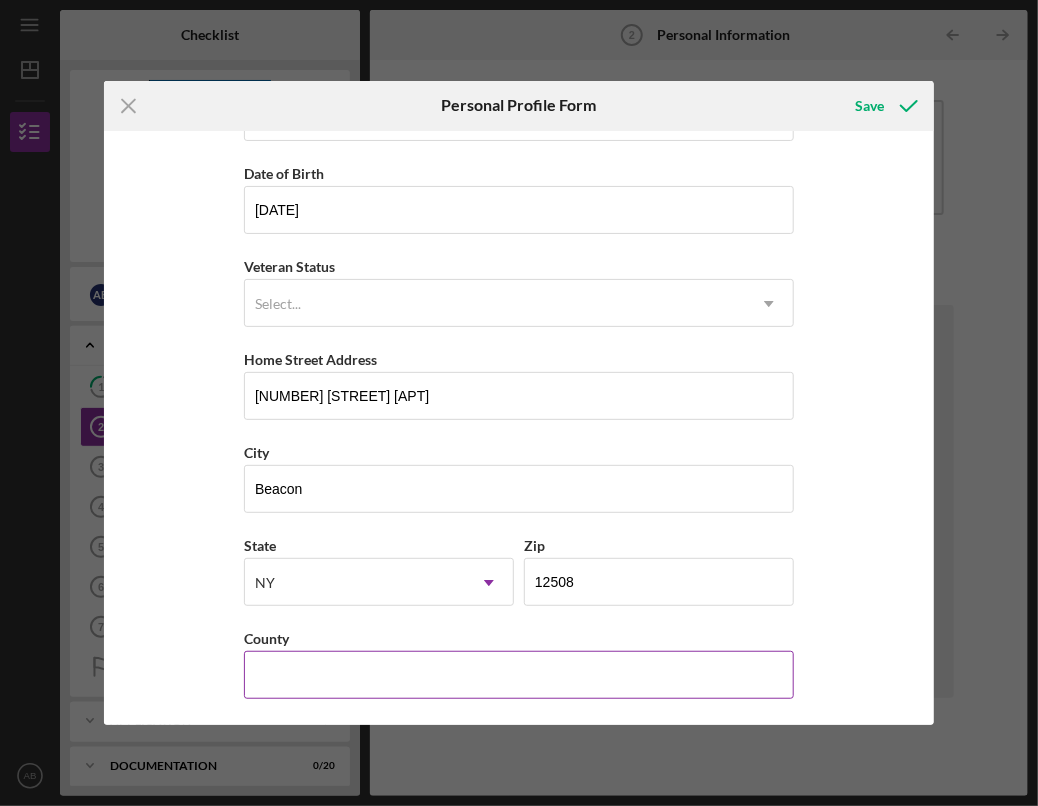 click on "County" at bounding box center (519, 675) 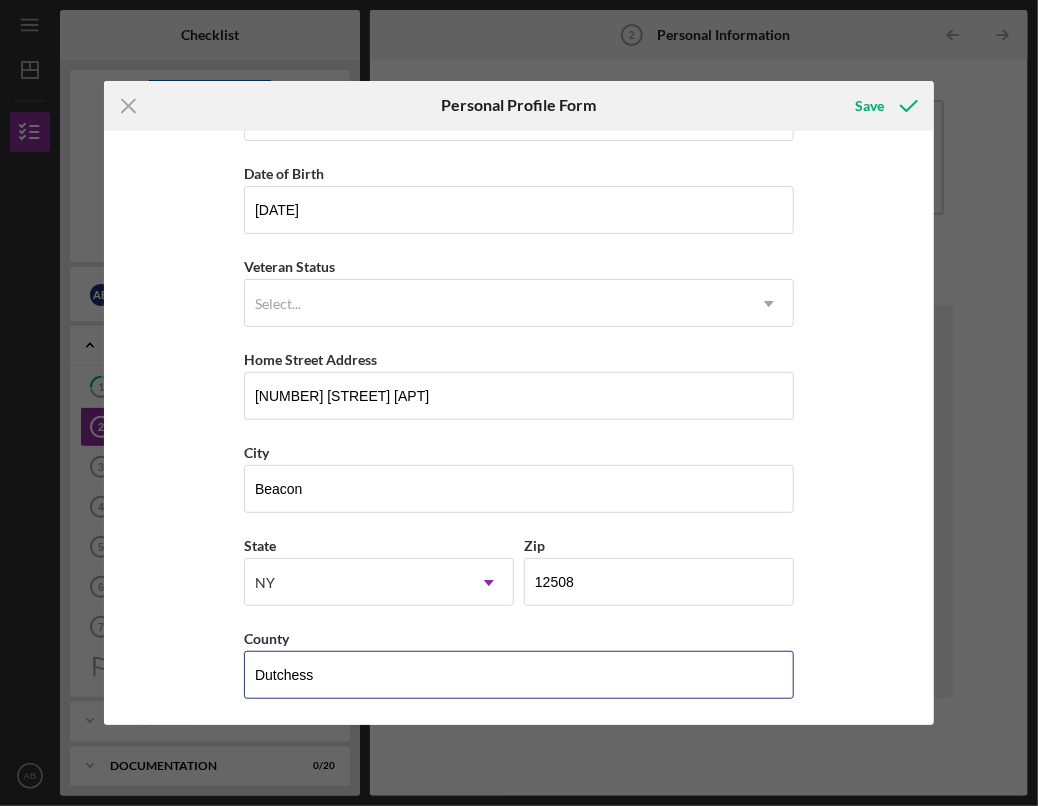 type on "Dutchess" 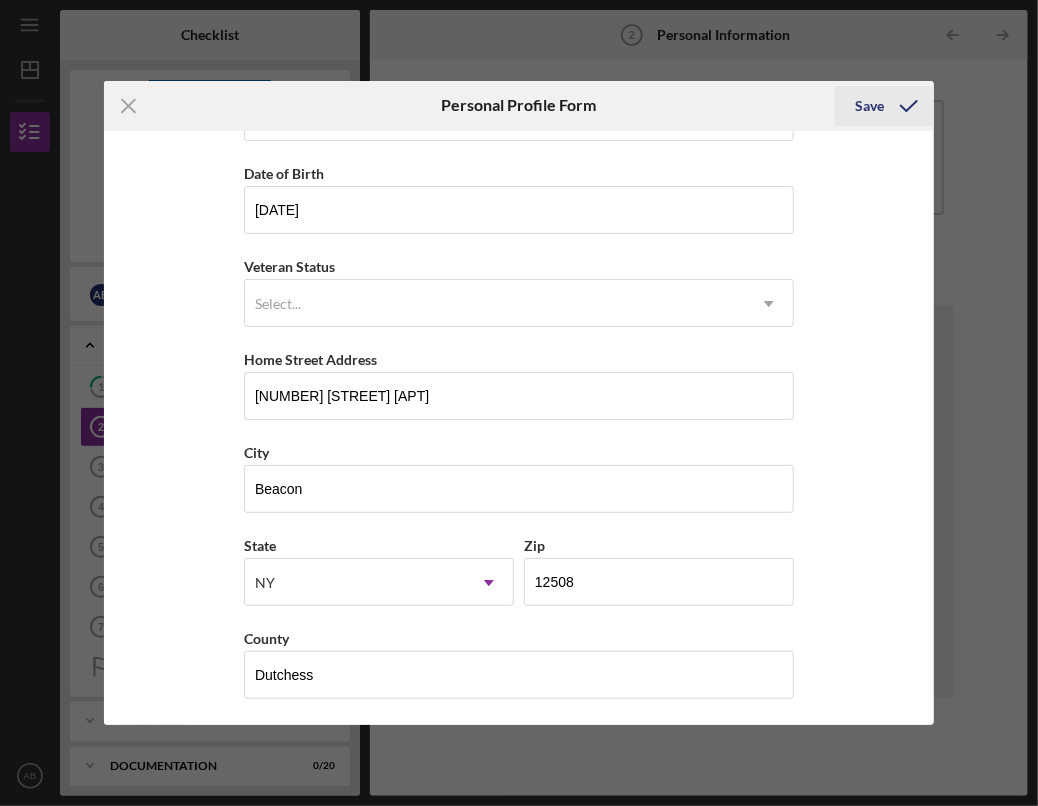 click on "Save" at bounding box center (869, 106) 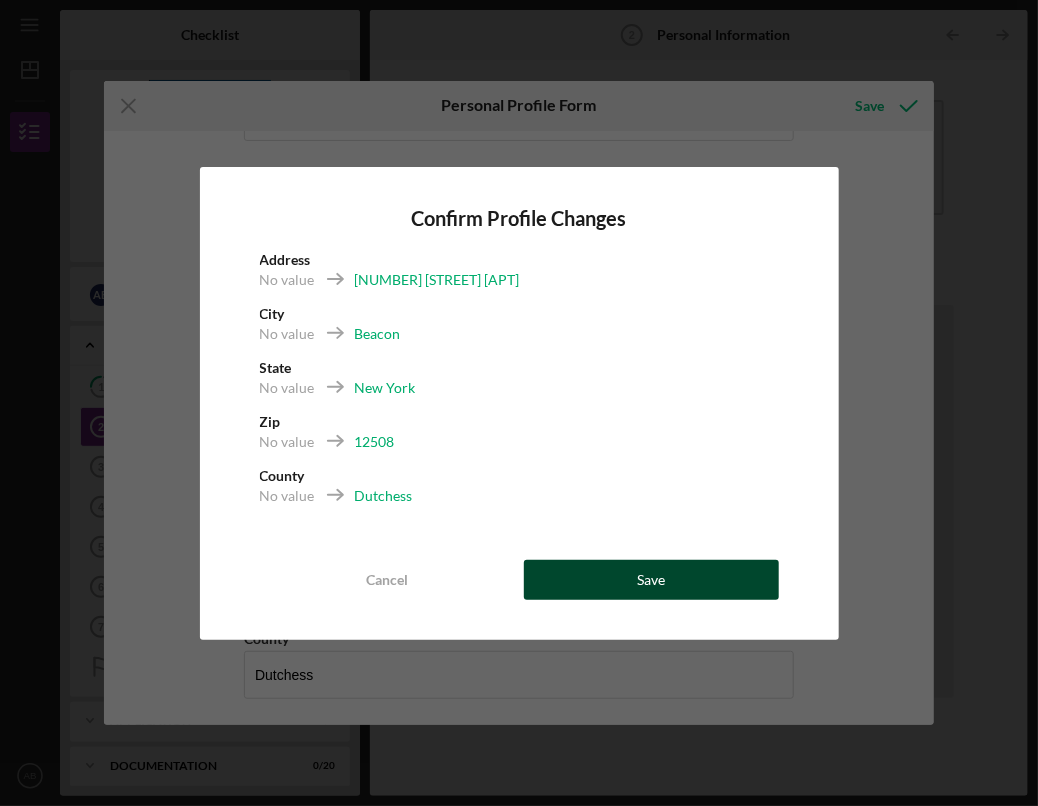 click on "Save" at bounding box center [651, 580] 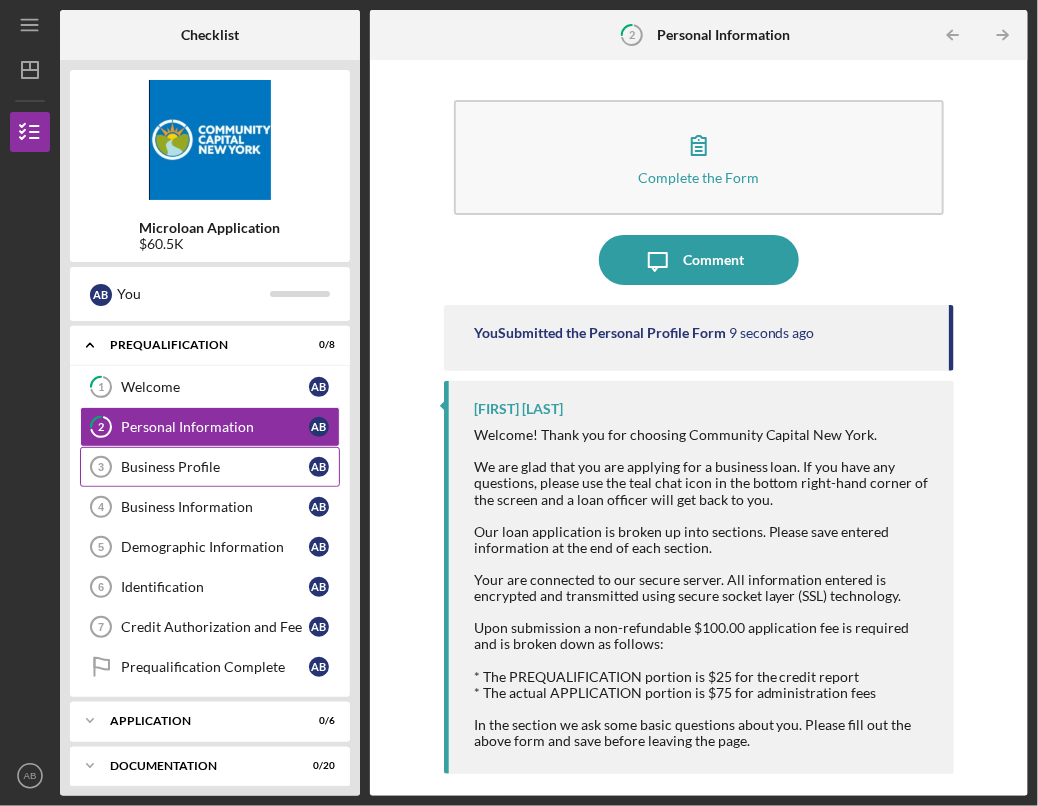 click on "Business Profile" at bounding box center [215, 467] 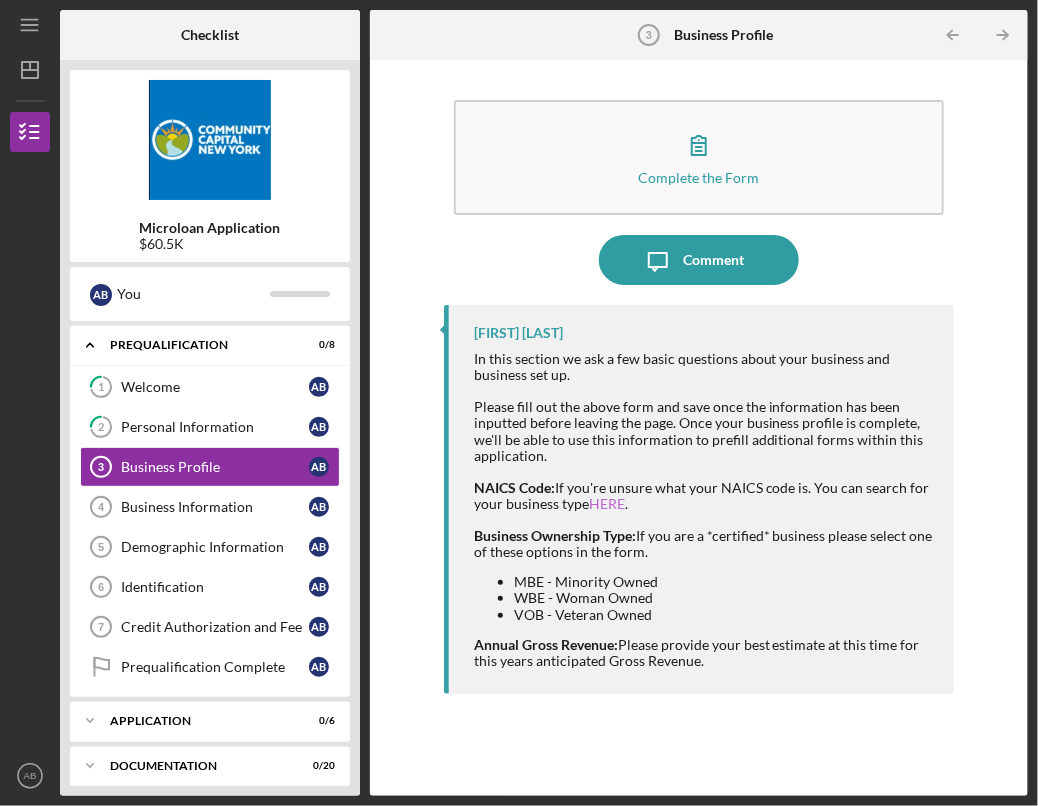 click on "HERE" at bounding box center [607, 503] 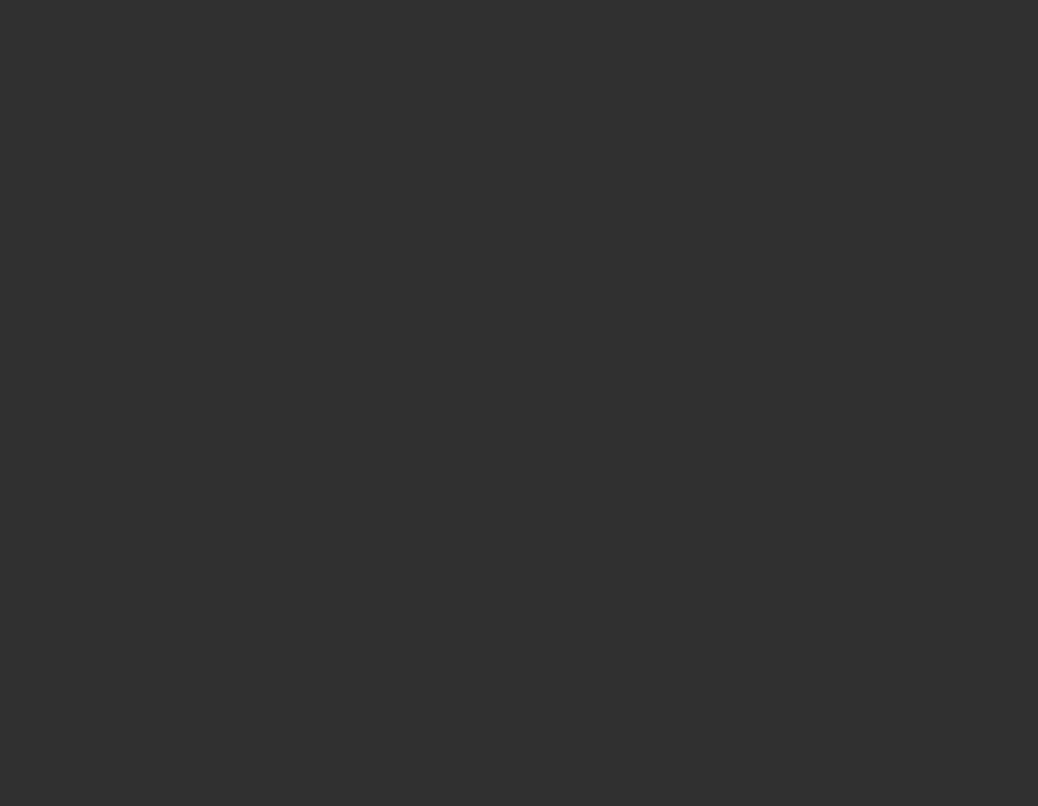 scroll, scrollTop: 0, scrollLeft: 0, axis: both 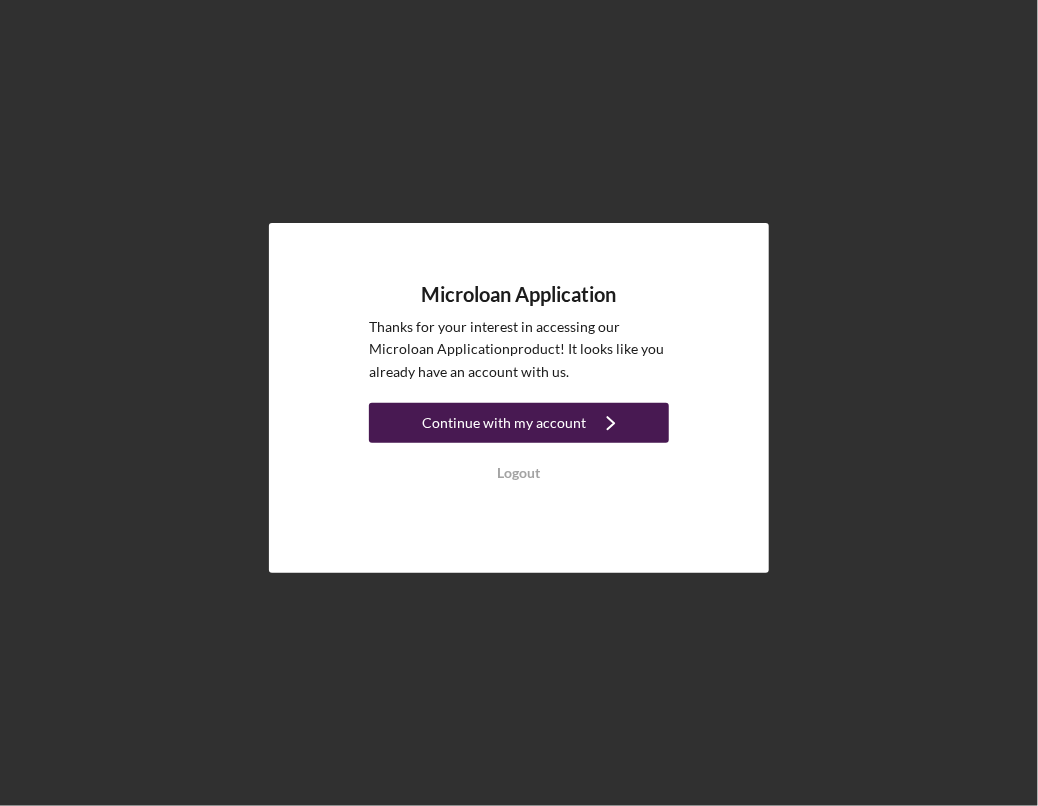 click on "Continue with my account" at bounding box center [504, 423] 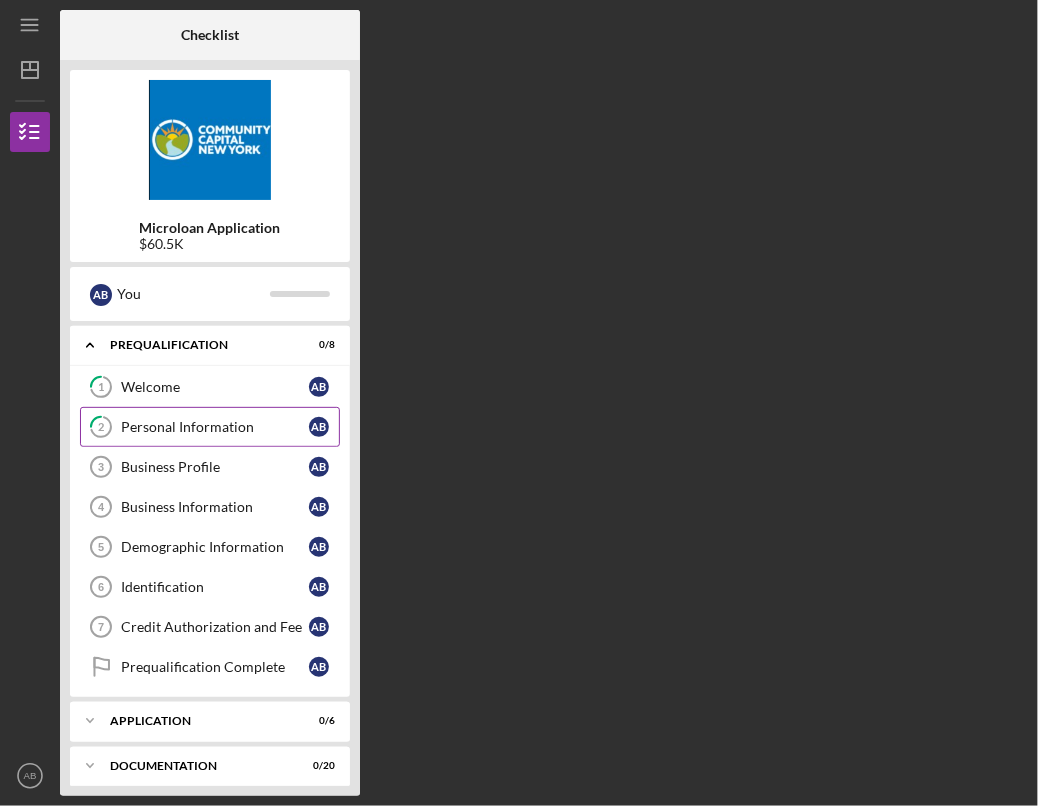 click on "Personal Information" at bounding box center (215, 427) 